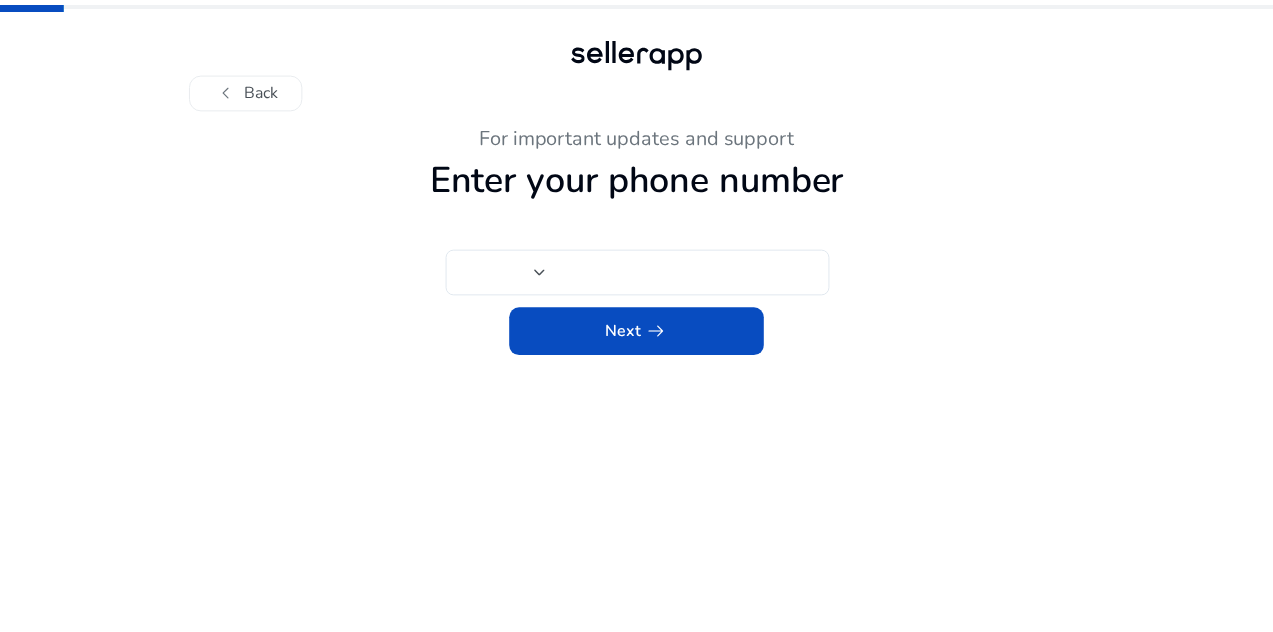 scroll, scrollTop: 0, scrollLeft: 0, axis: both 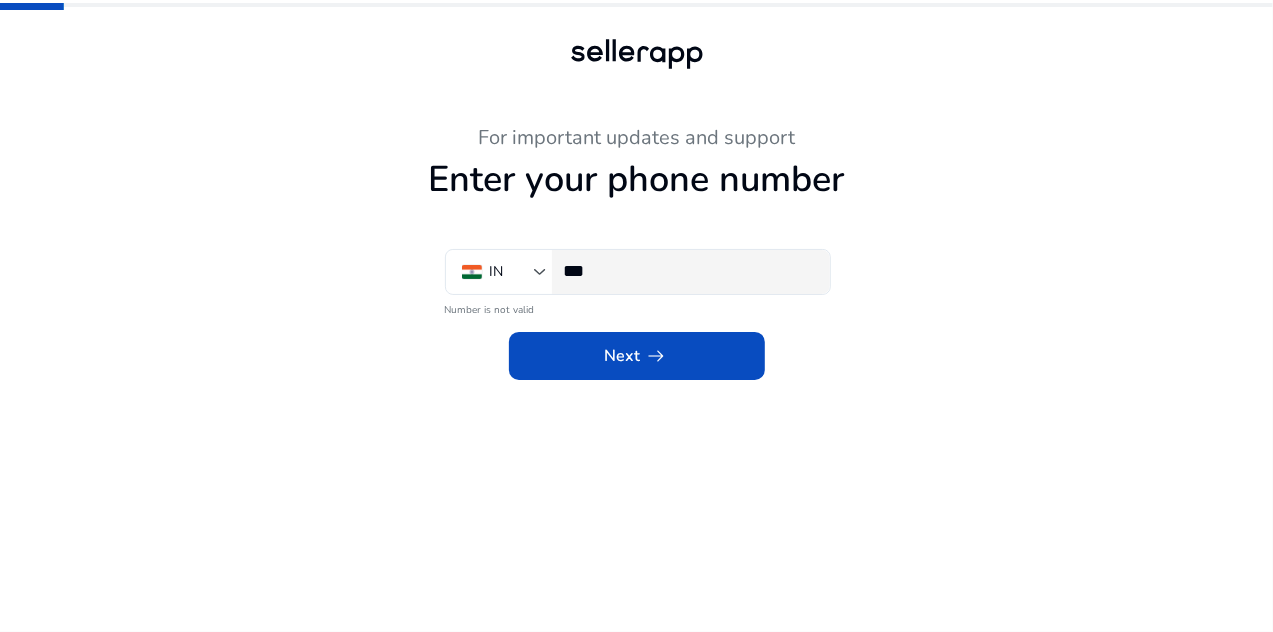 click on "***" 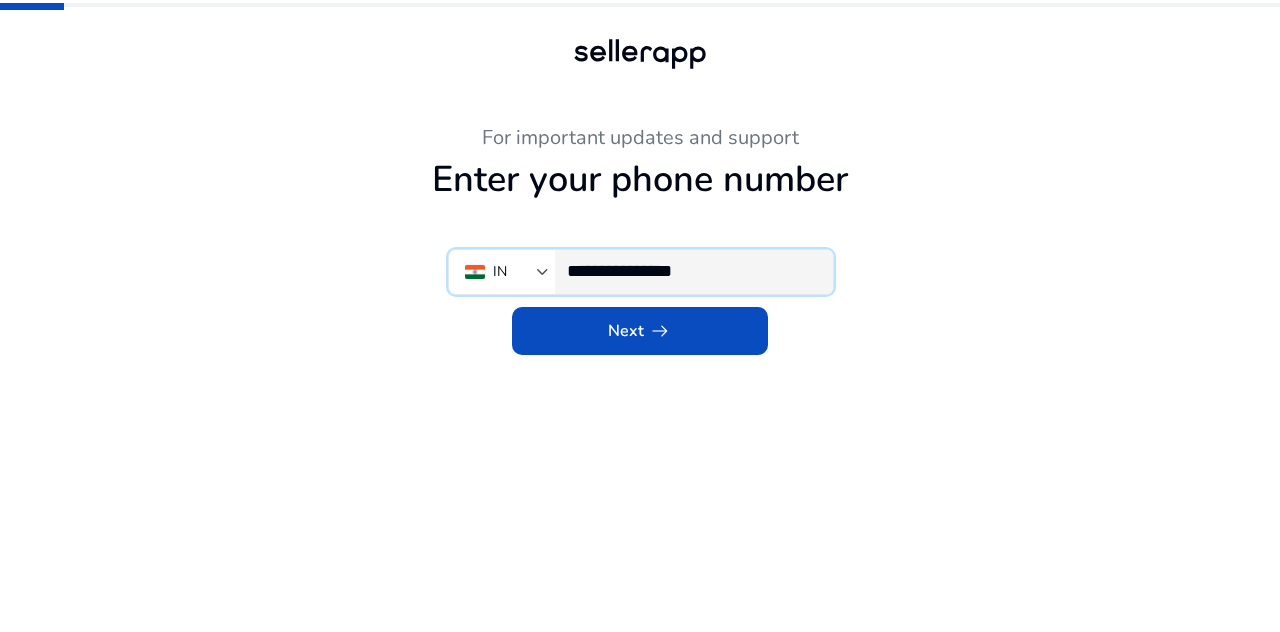 type on "**********" 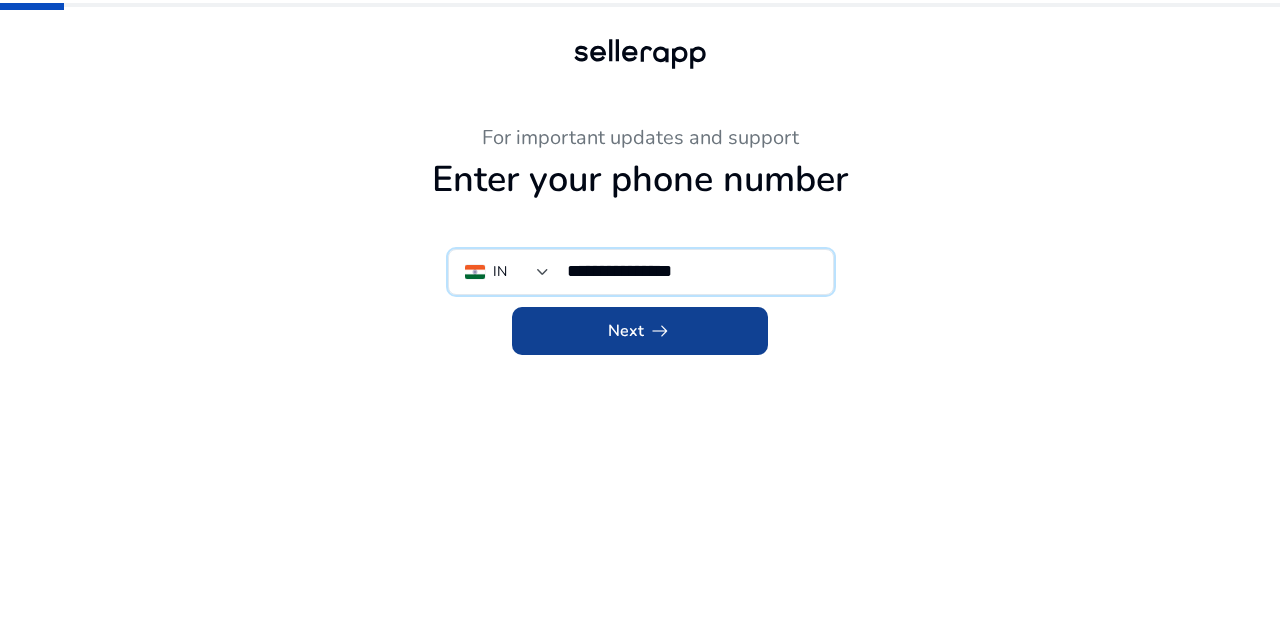 click 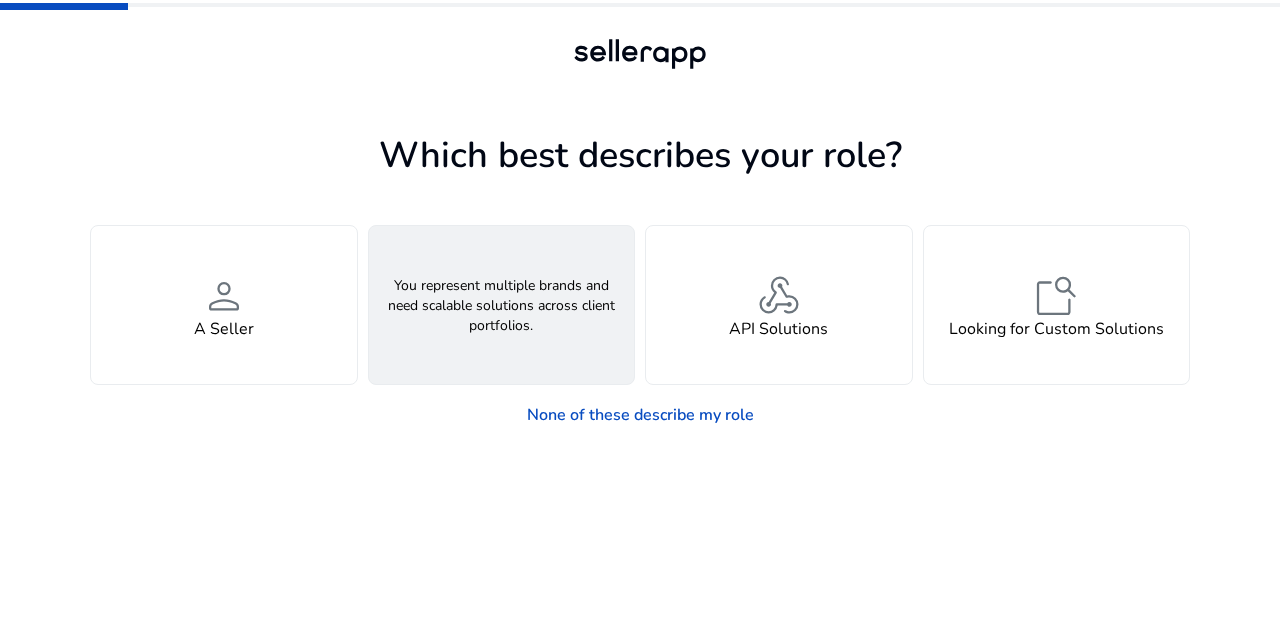 click on "An Agency" 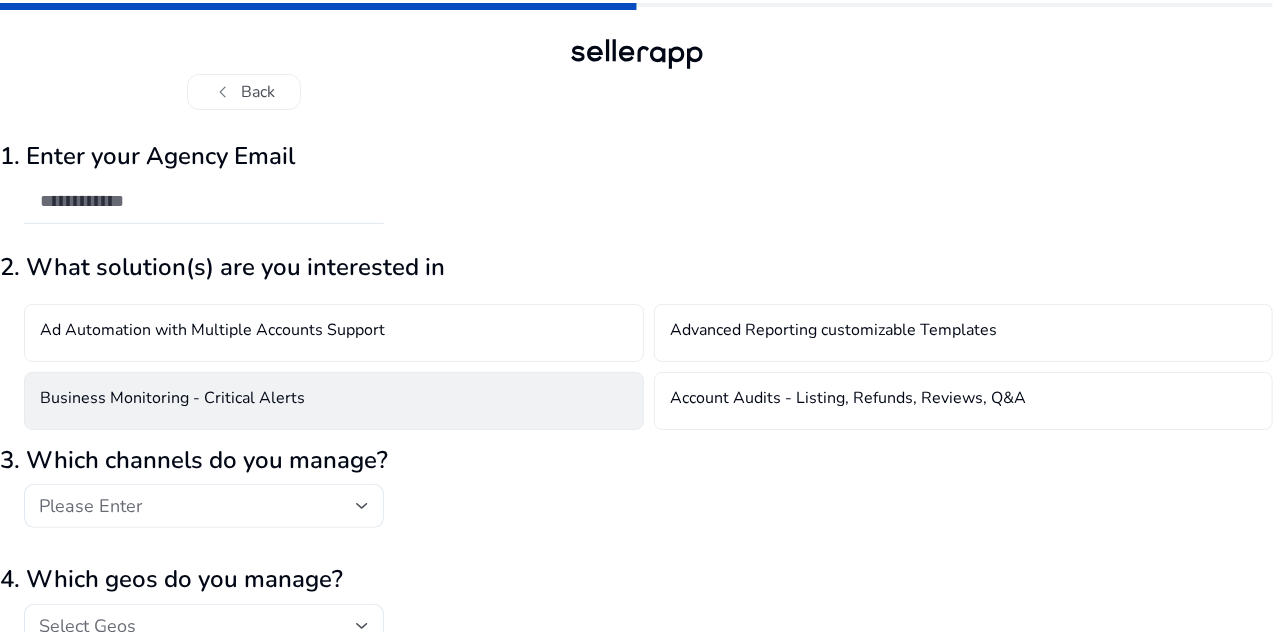 click on "Business Monitoring - Critical Alerts" 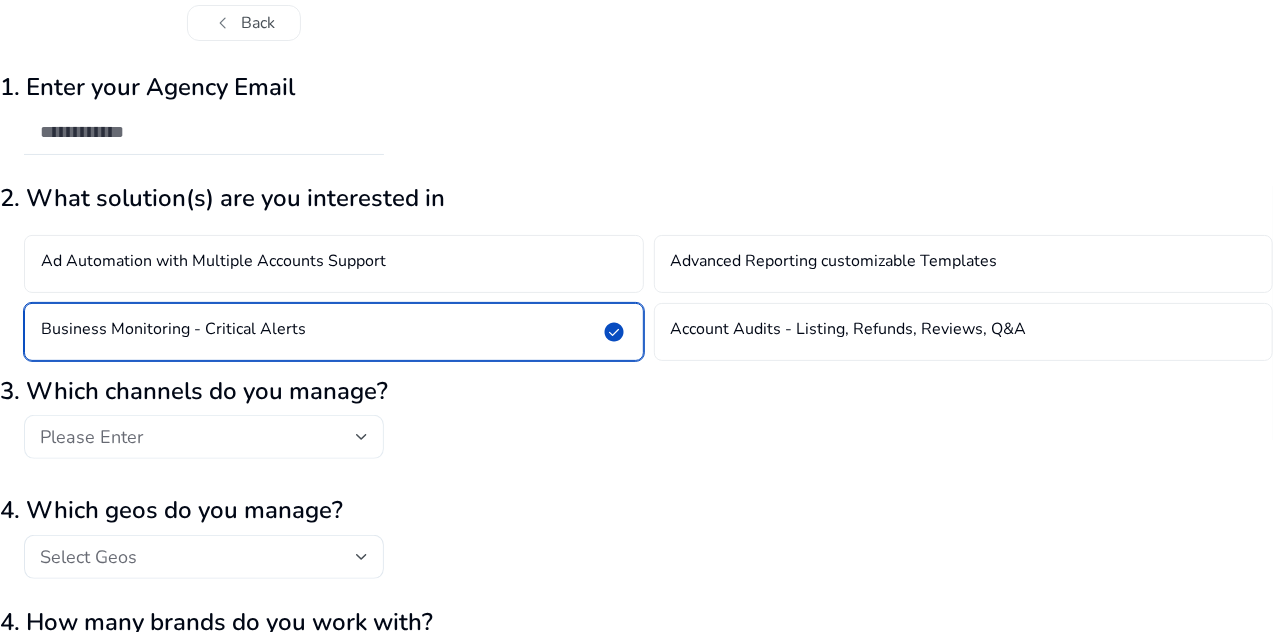 scroll, scrollTop: 100, scrollLeft: 0, axis: vertical 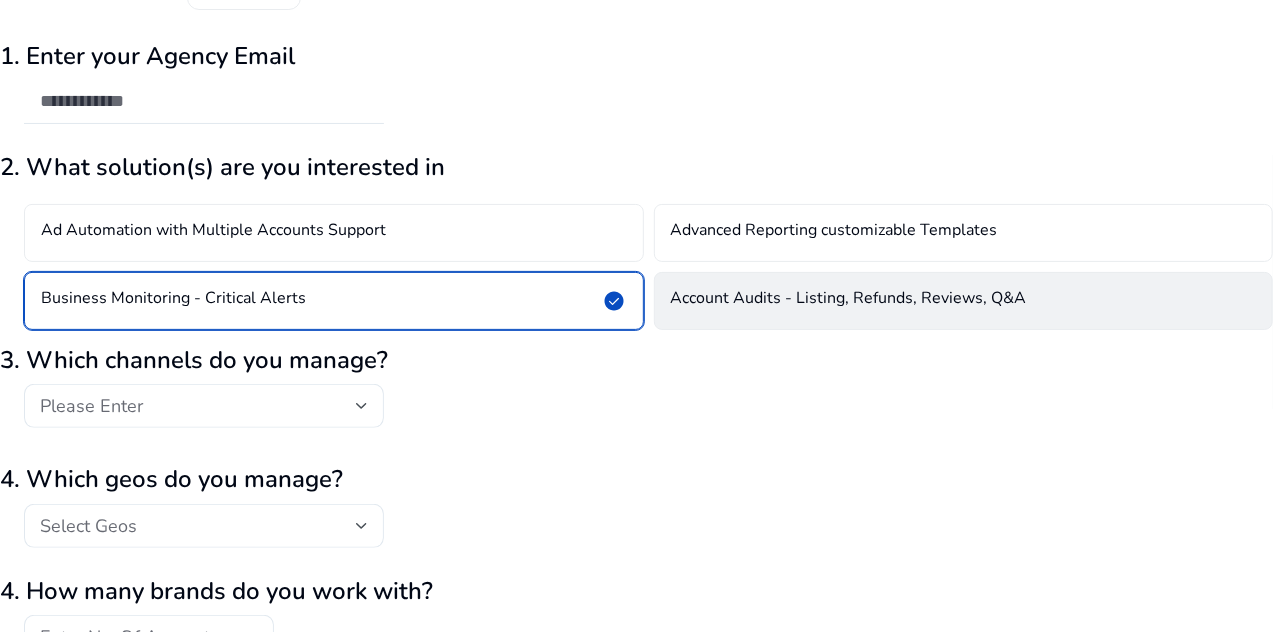 click on "Account Audits - Listing, Refunds, Reviews, Q&A" 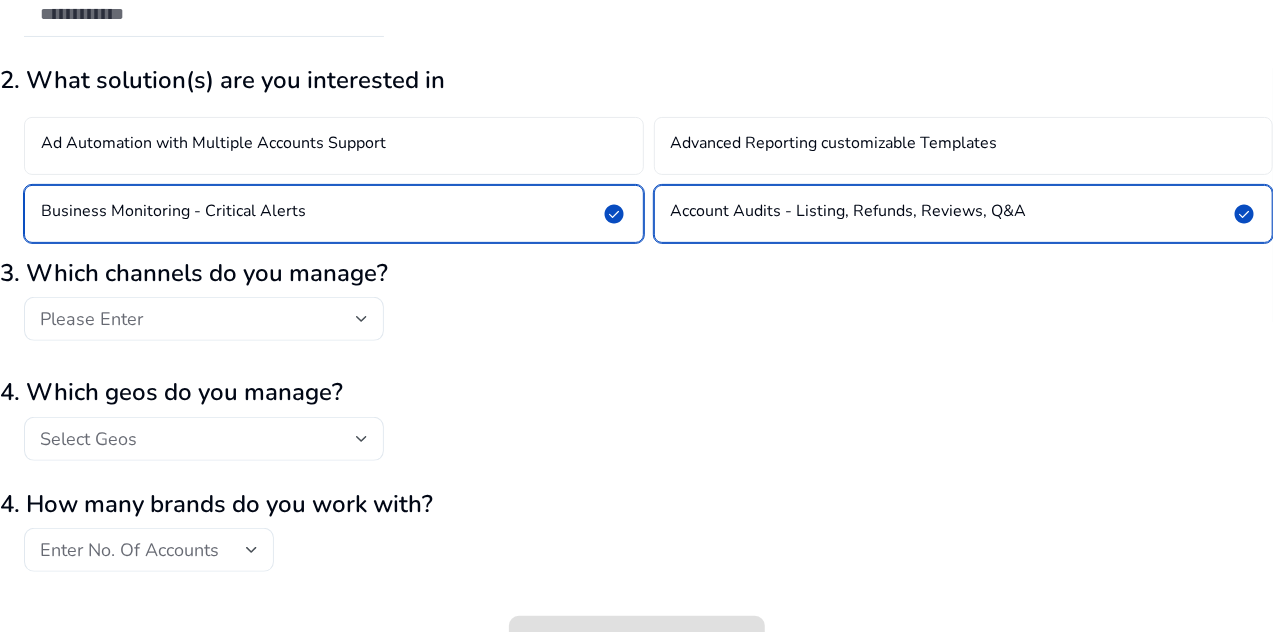 scroll, scrollTop: 218, scrollLeft: 0, axis: vertical 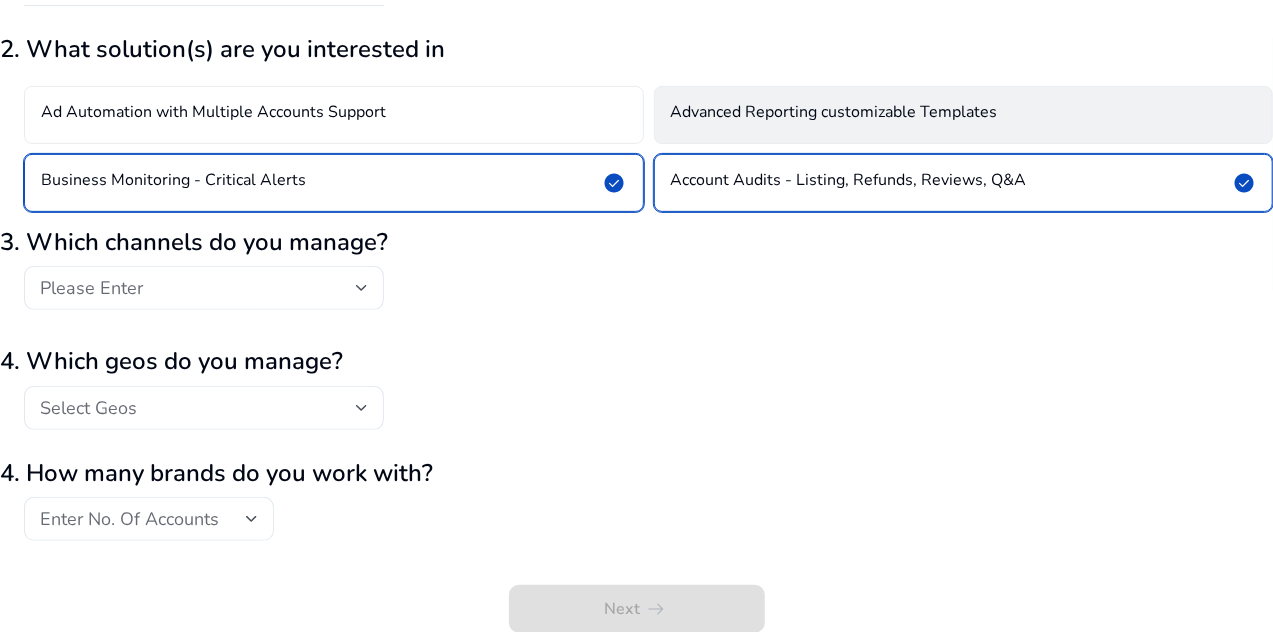 click on "Advanced Reporting customizable Templates" 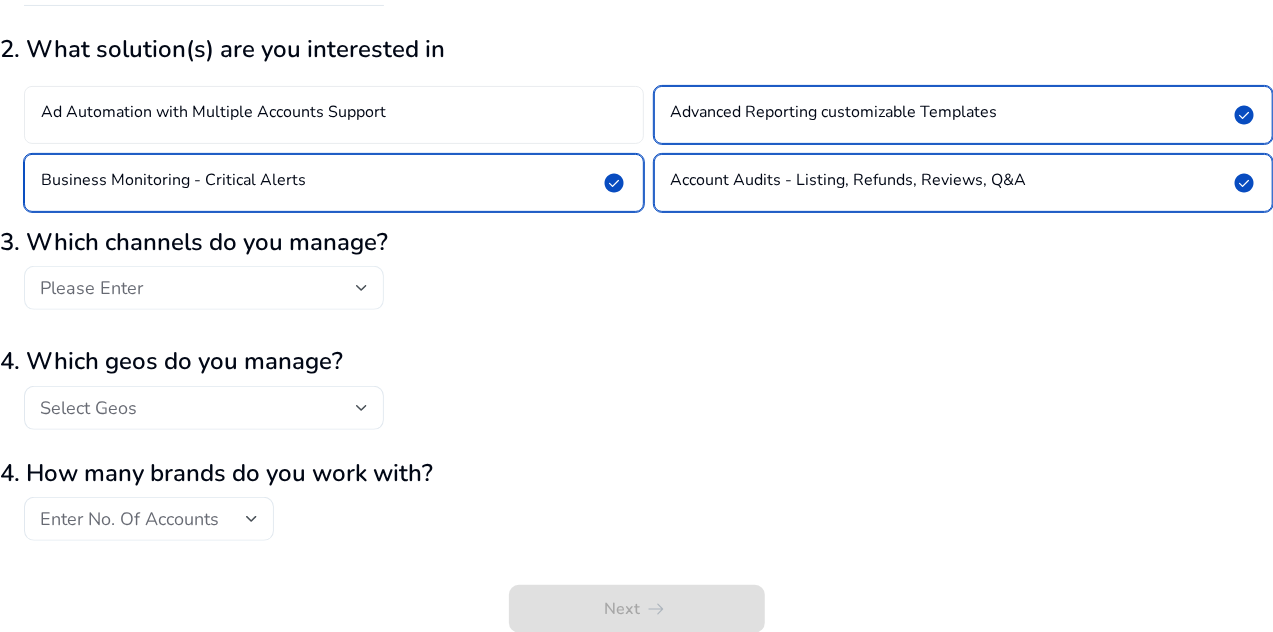 click on "Please Enter" at bounding box center (198, 288) 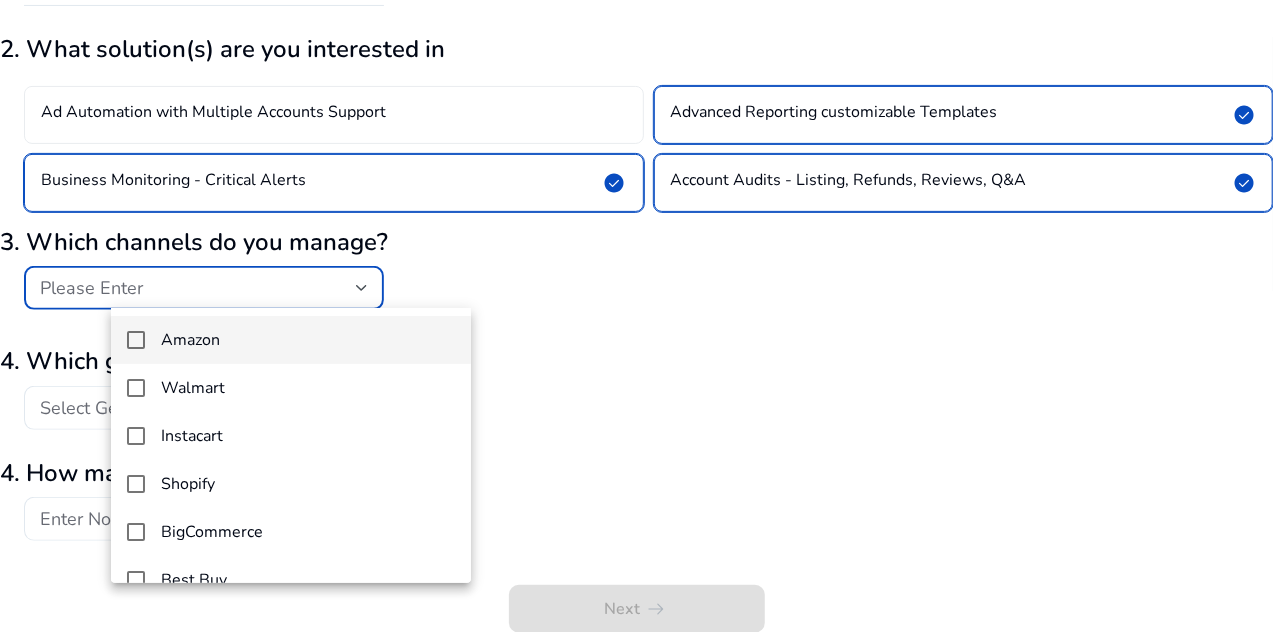 click on "Amazon" at bounding box center [190, 340] 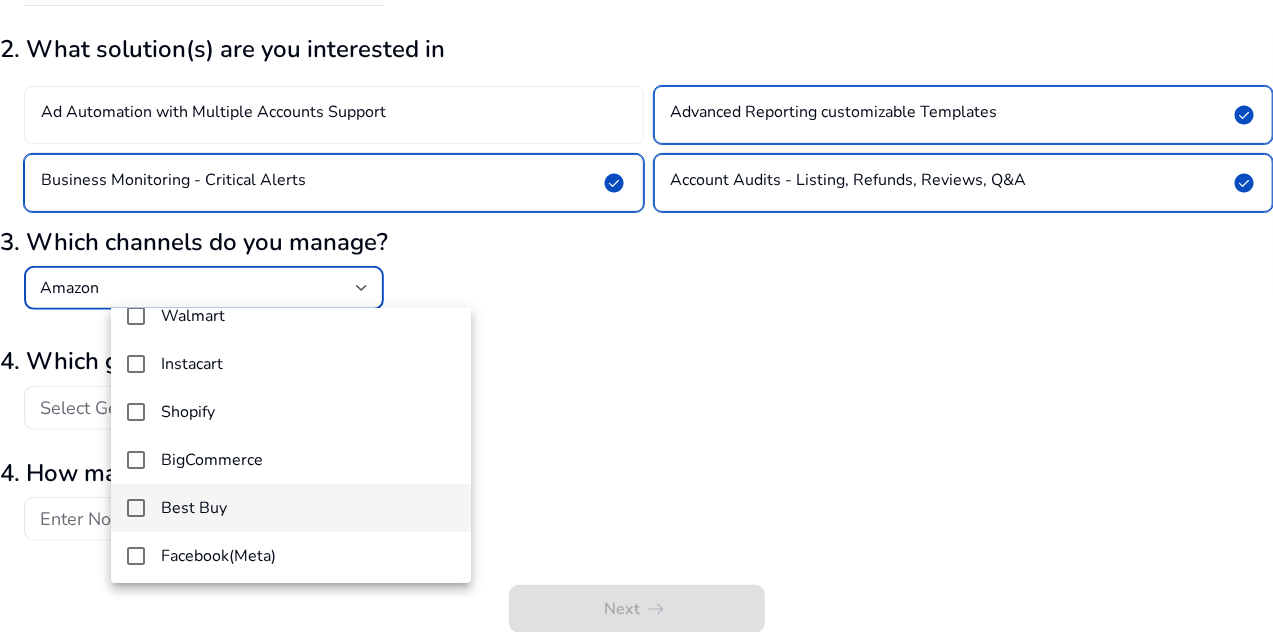 scroll, scrollTop: 0, scrollLeft: 0, axis: both 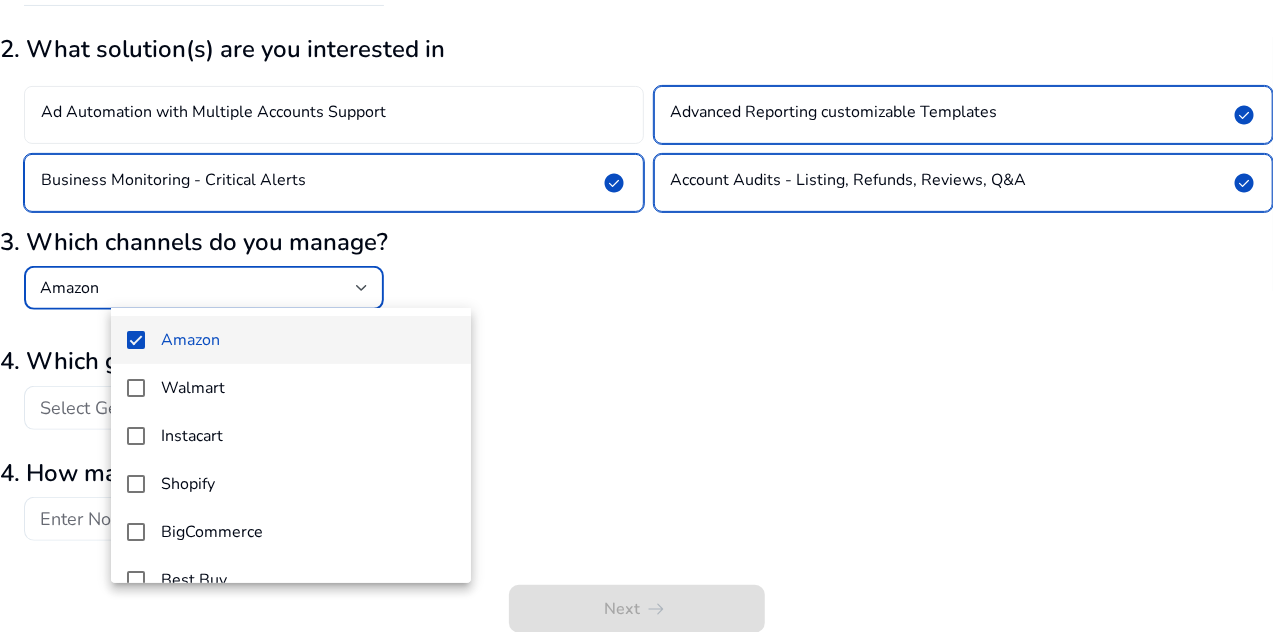 click at bounding box center (636, 316) 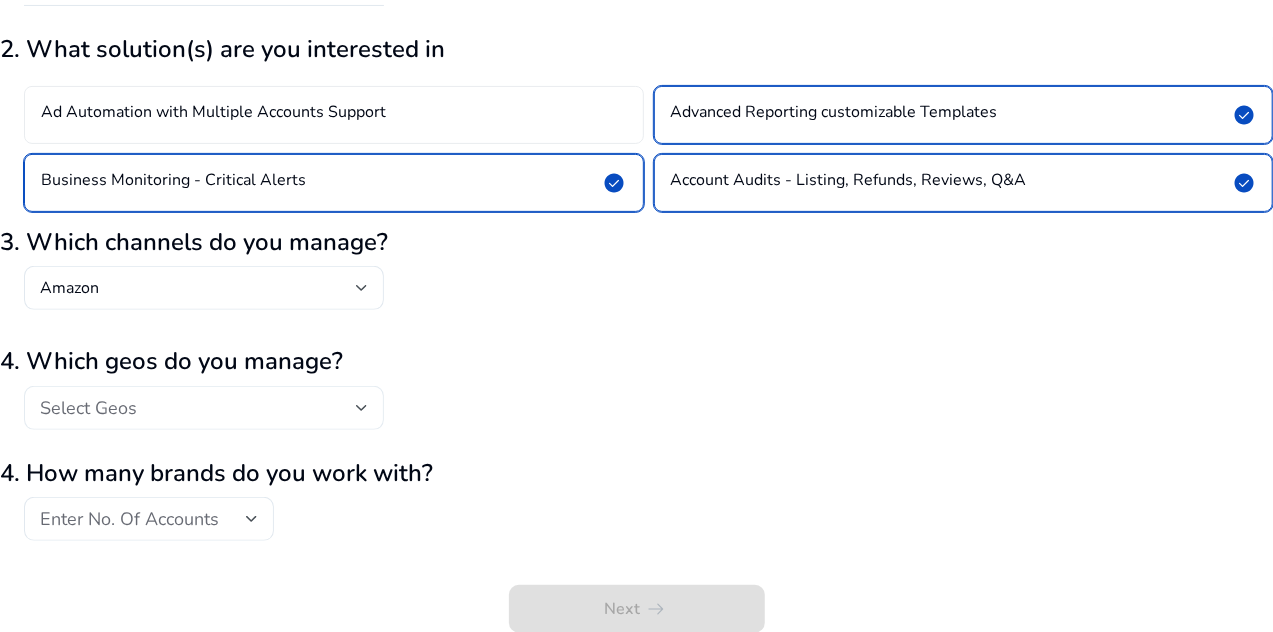 click on "Select Geos" at bounding box center (88, 408) 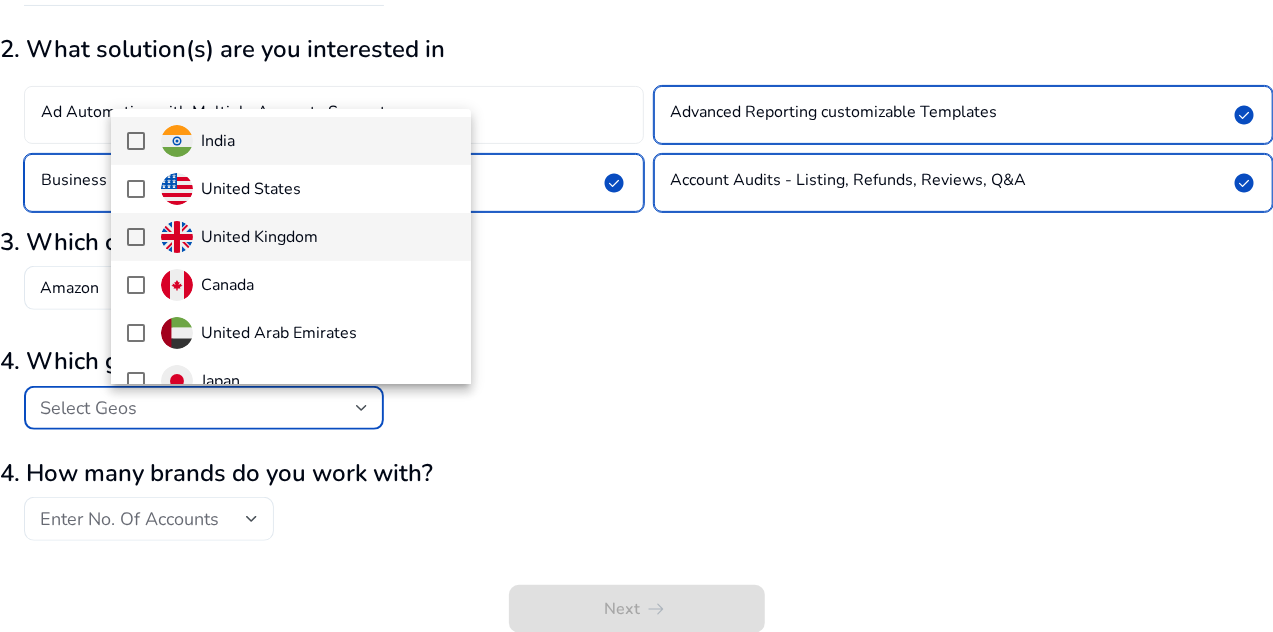 click on "United Kingdom" at bounding box center [259, 237] 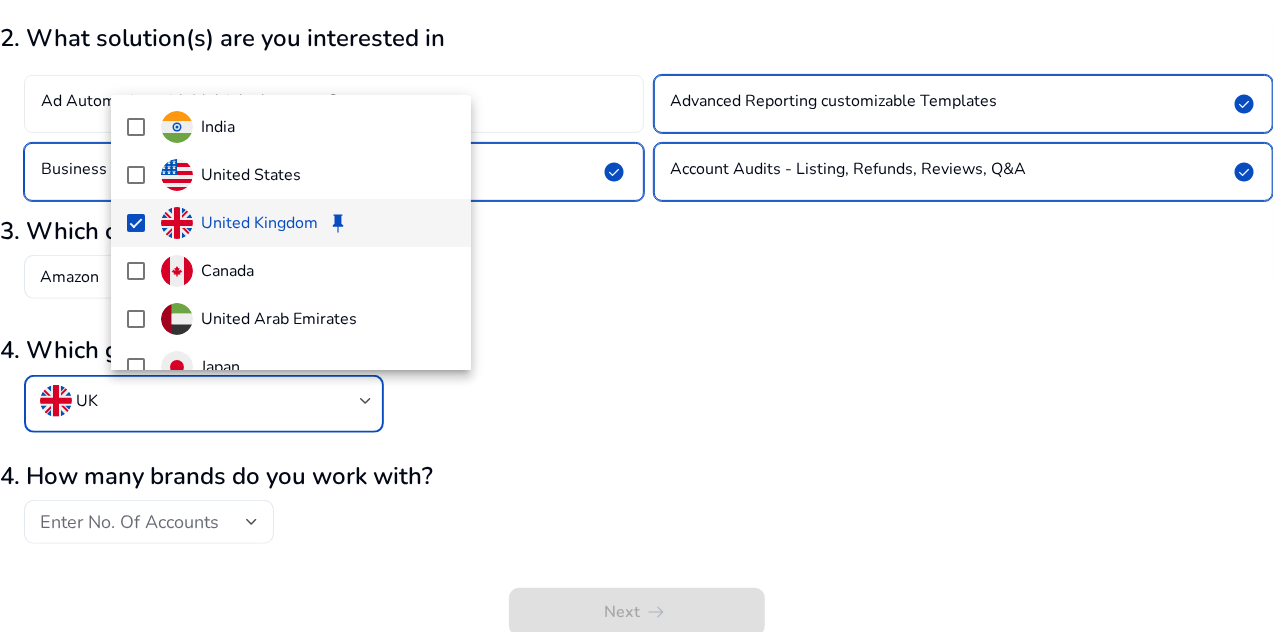 scroll, scrollTop: 232, scrollLeft: 0, axis: vertical 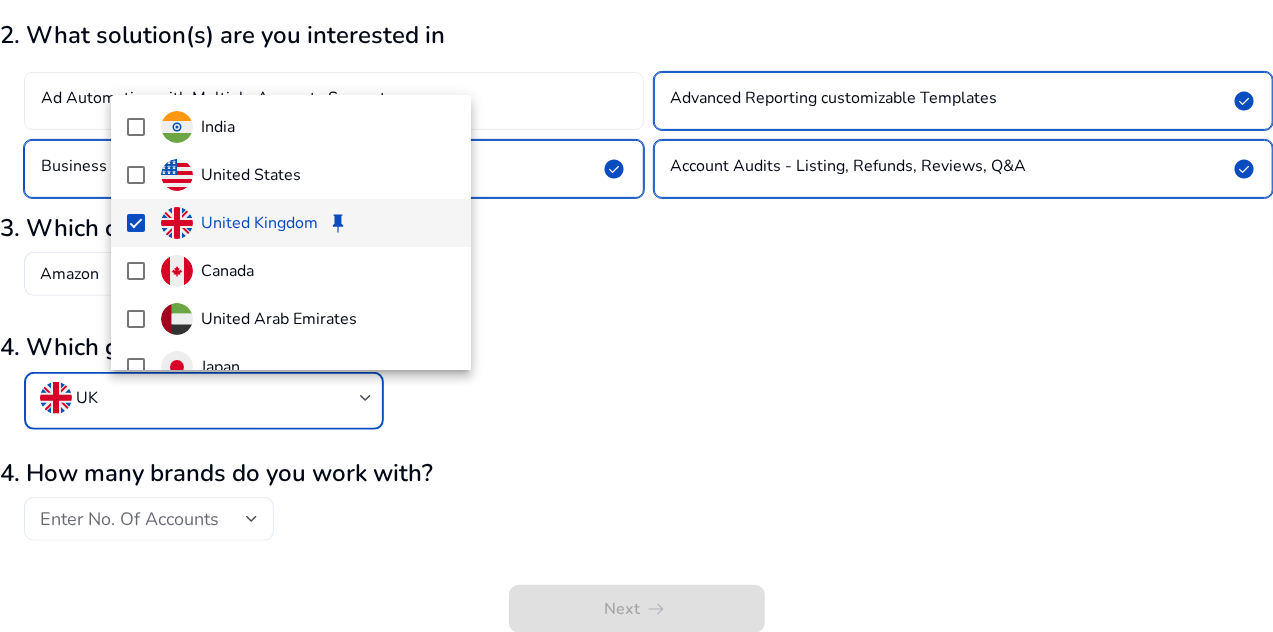 click at bounding box center [636, 316] 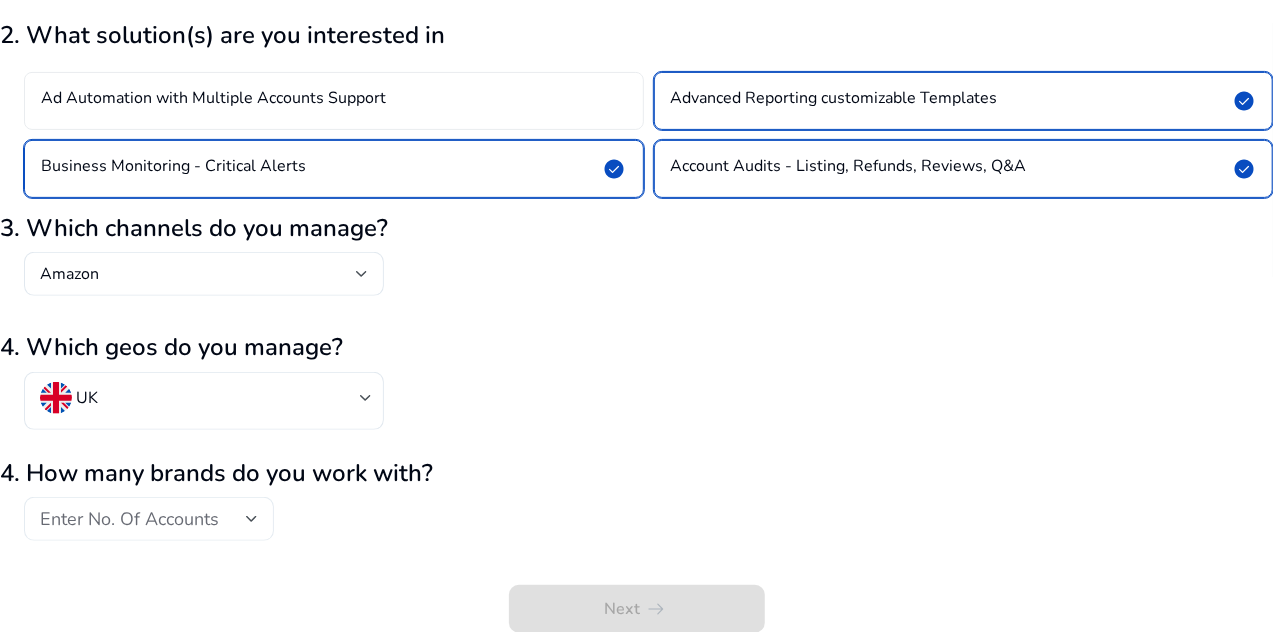 click on "Enter No. Of Accounts" at bounding box center [129, 519] 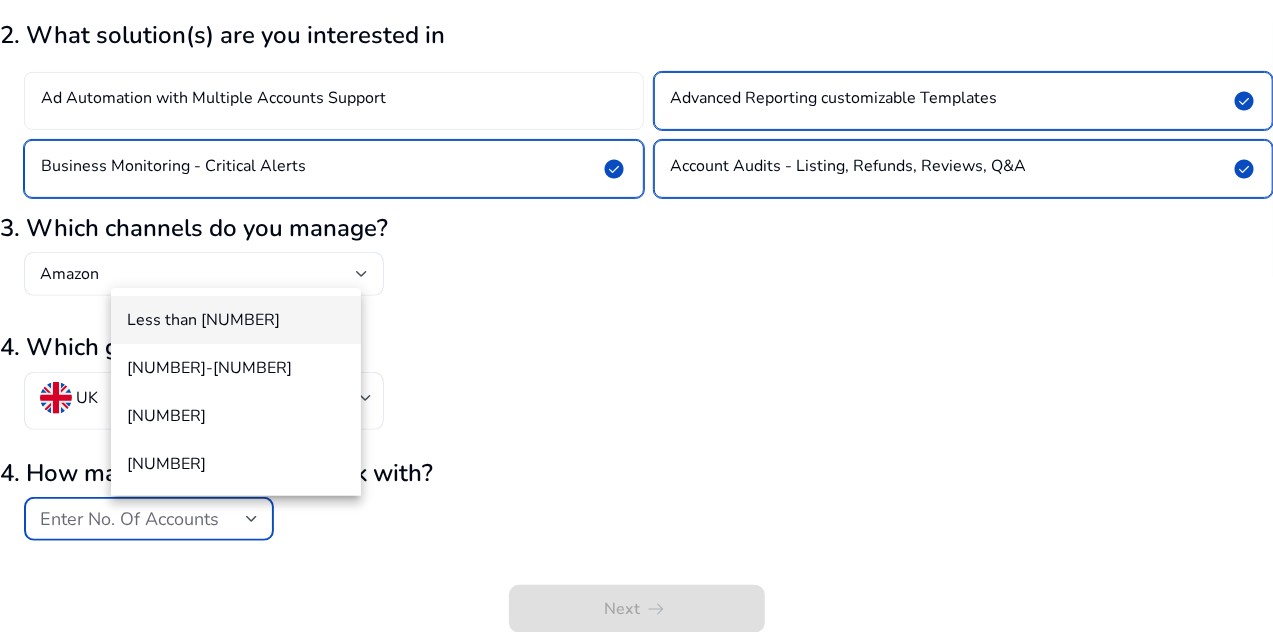 click on "Less than 10" at bounding box center [236, 320] 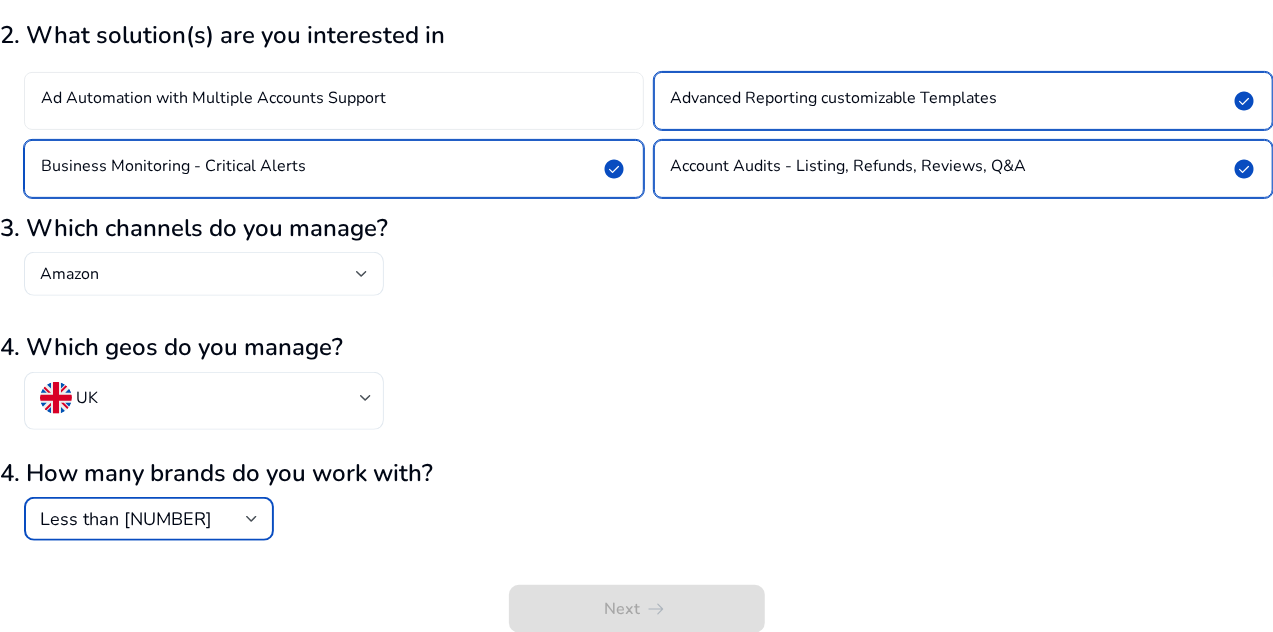 click on "Next   arrow_right_alt" 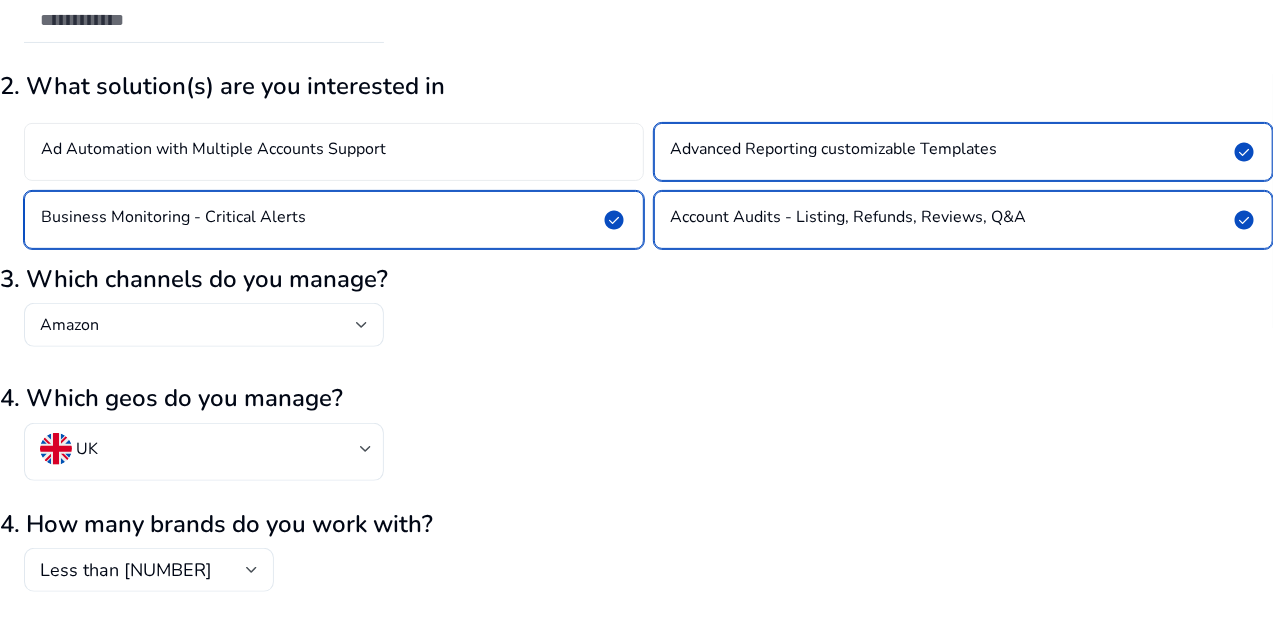 scroll, scrollTop: 232, scrollLeft: 0, axis: vertical 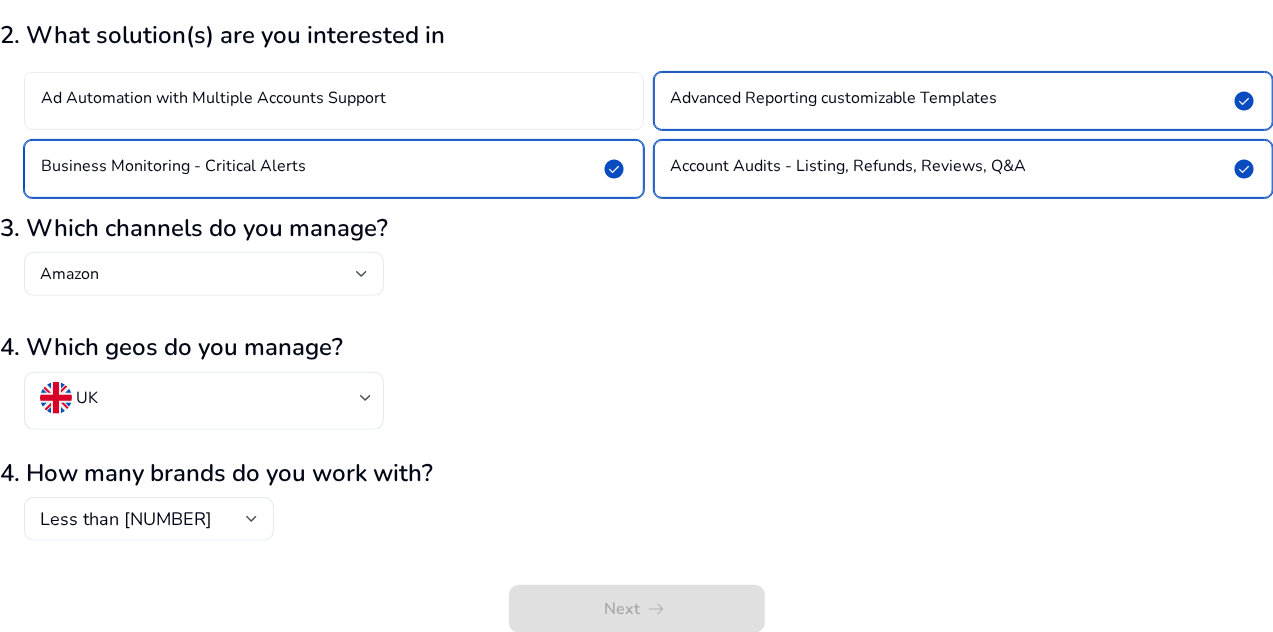 click on "Next   arrow_right_alt" 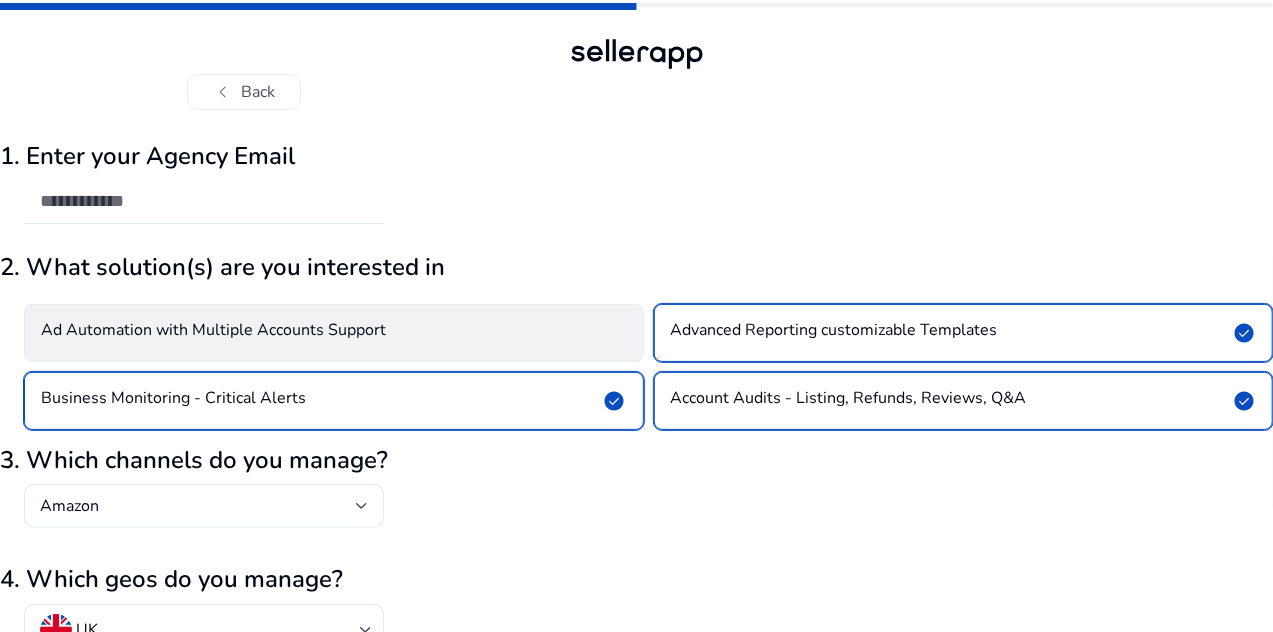 click on "Ad Automation with Multiple Accounts Support" 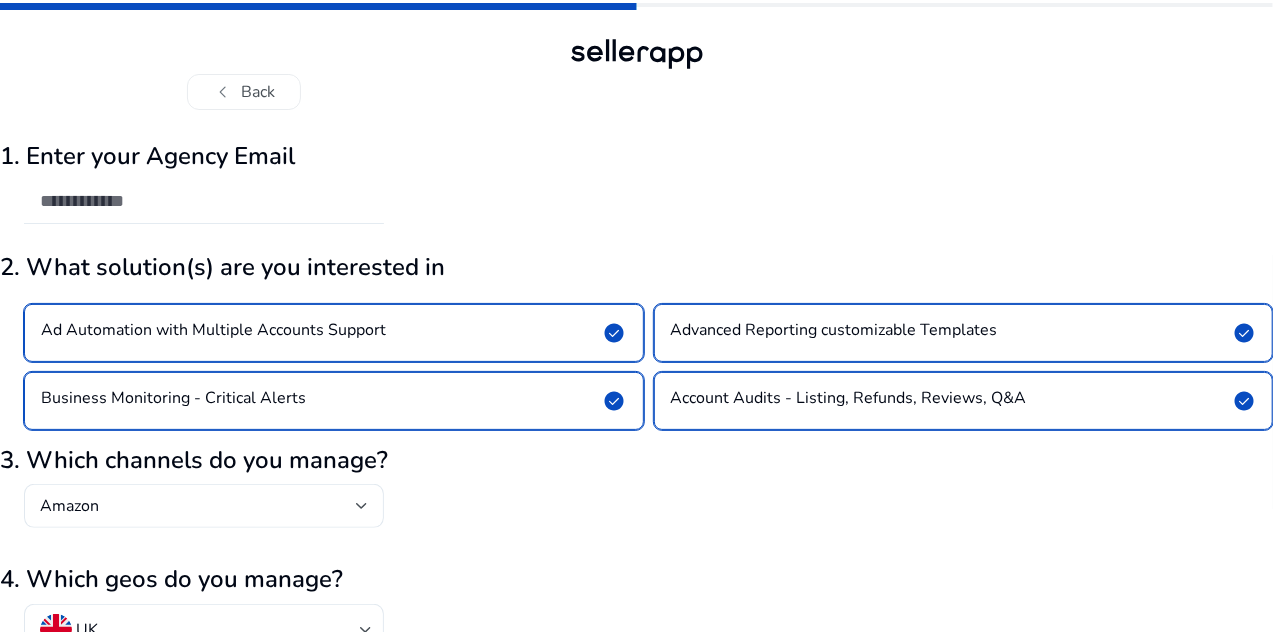 click at bounding box center [204, 201] 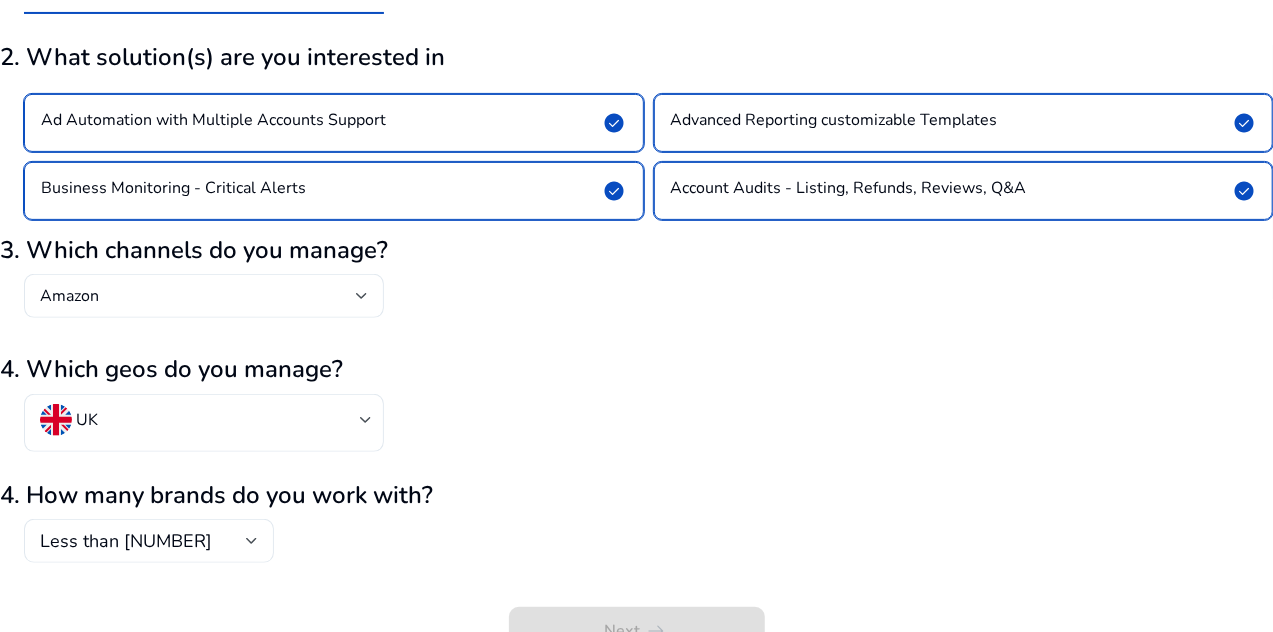 scroll, scrollTop: 232, scrollLeft: 0, axis: vertical 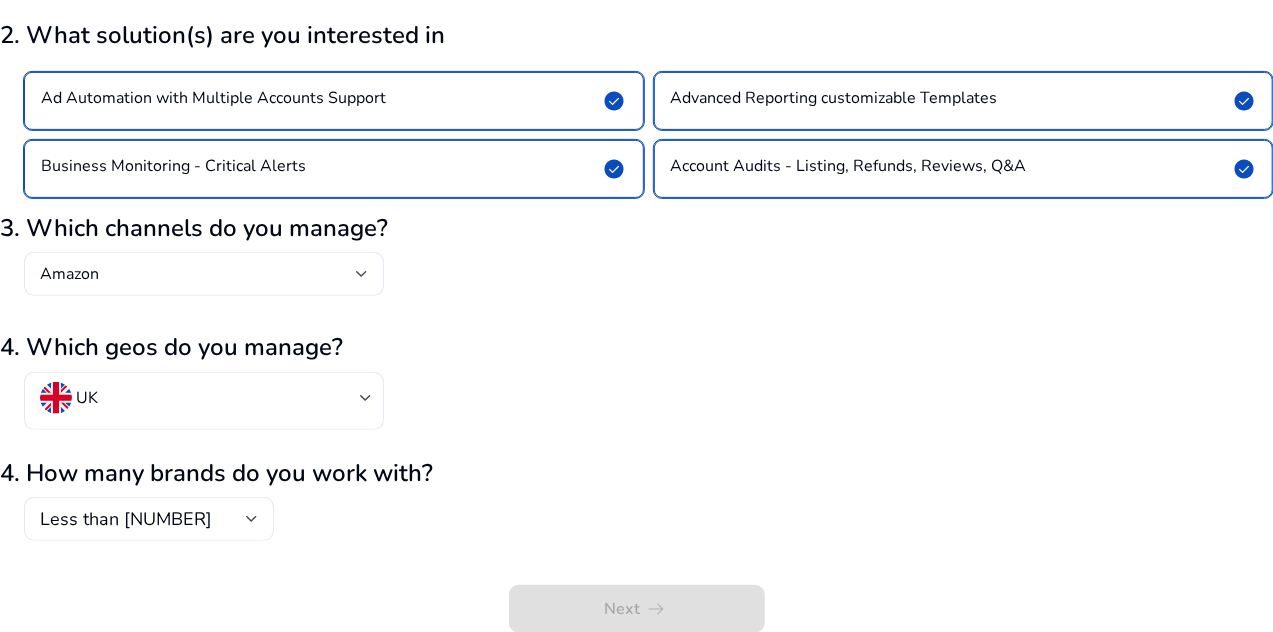click on "Next   arrow_right_alt" 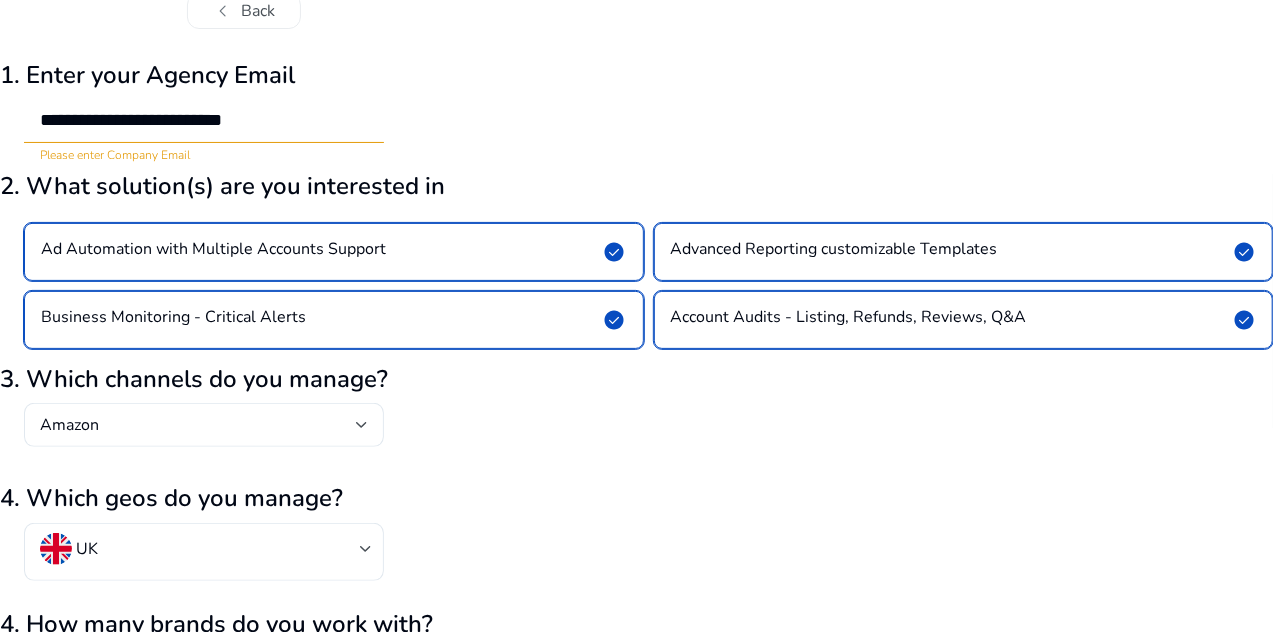 scroll, scrollTop: 0, scrollLeft: 0, axis: both 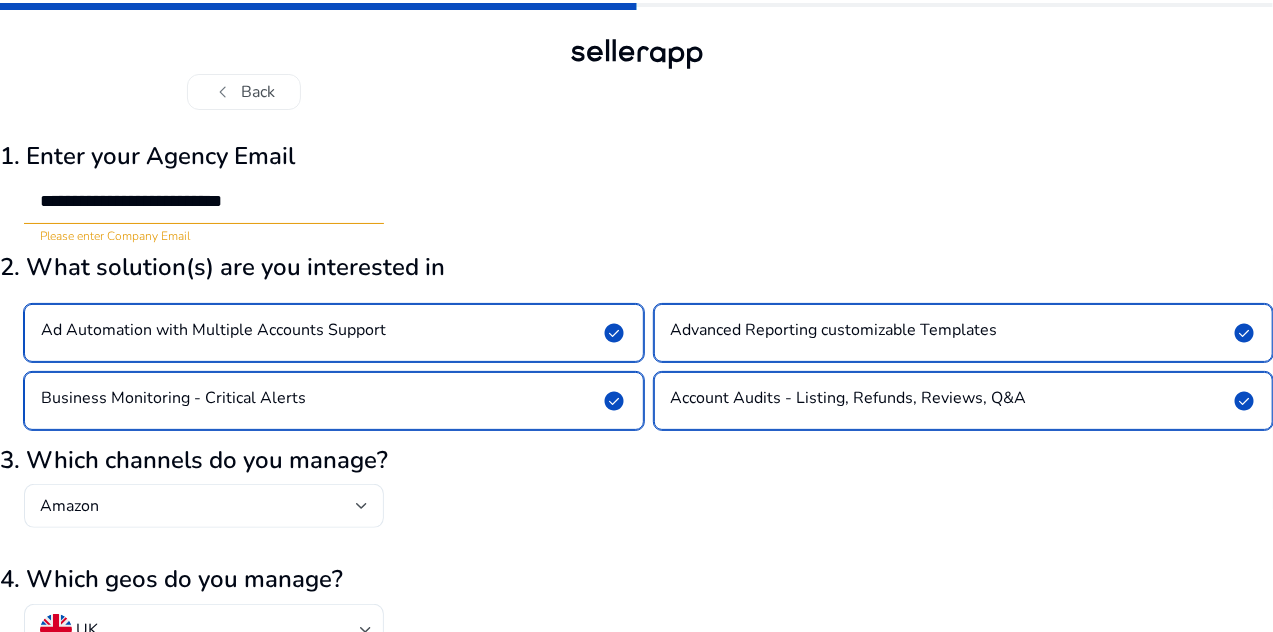 click on "**********" at bounding box center (204, 201) 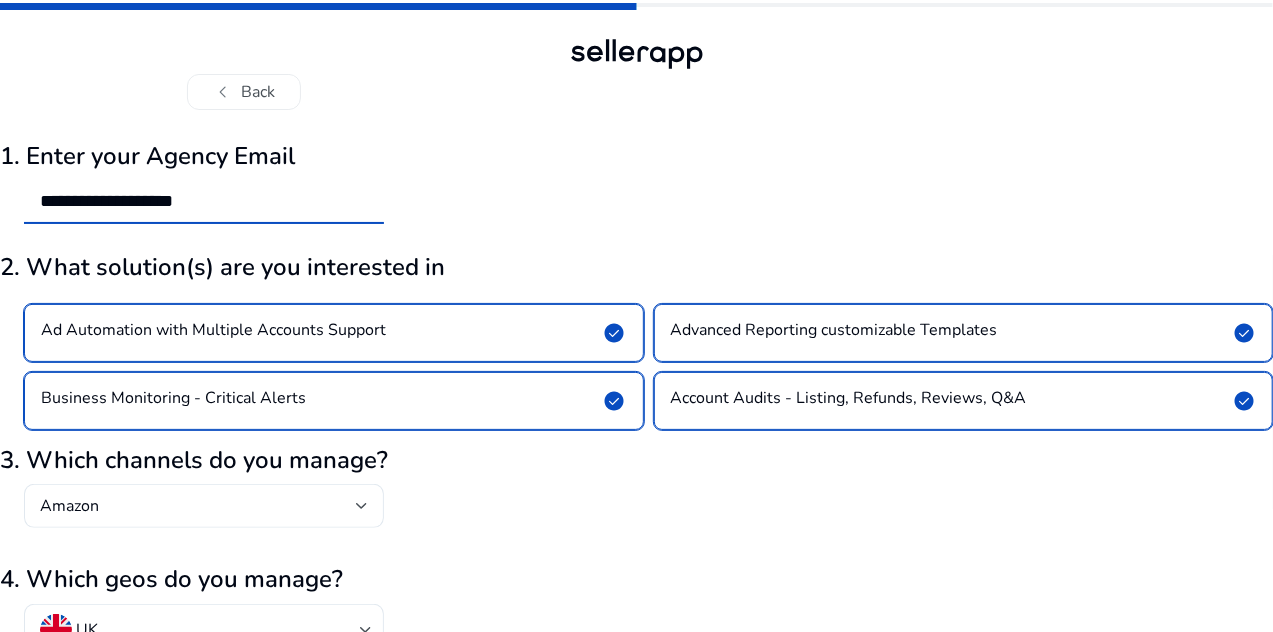 type on "**********" 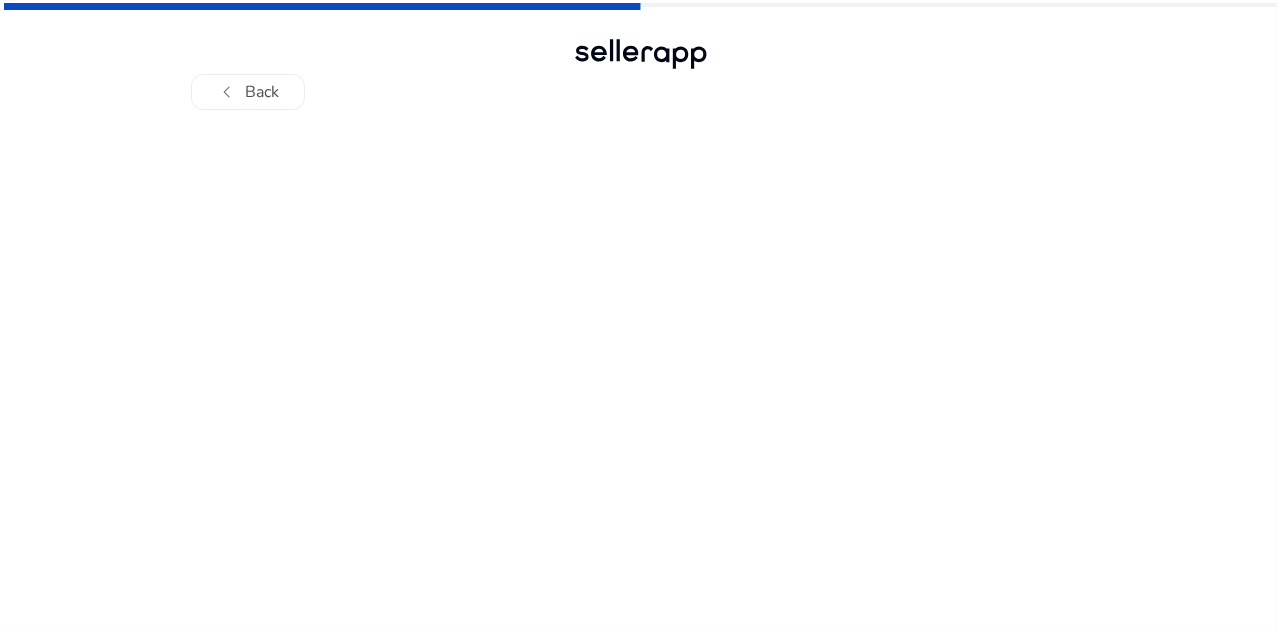 scroll, scrollTop: 0, scrollLeft: 0, axis: both 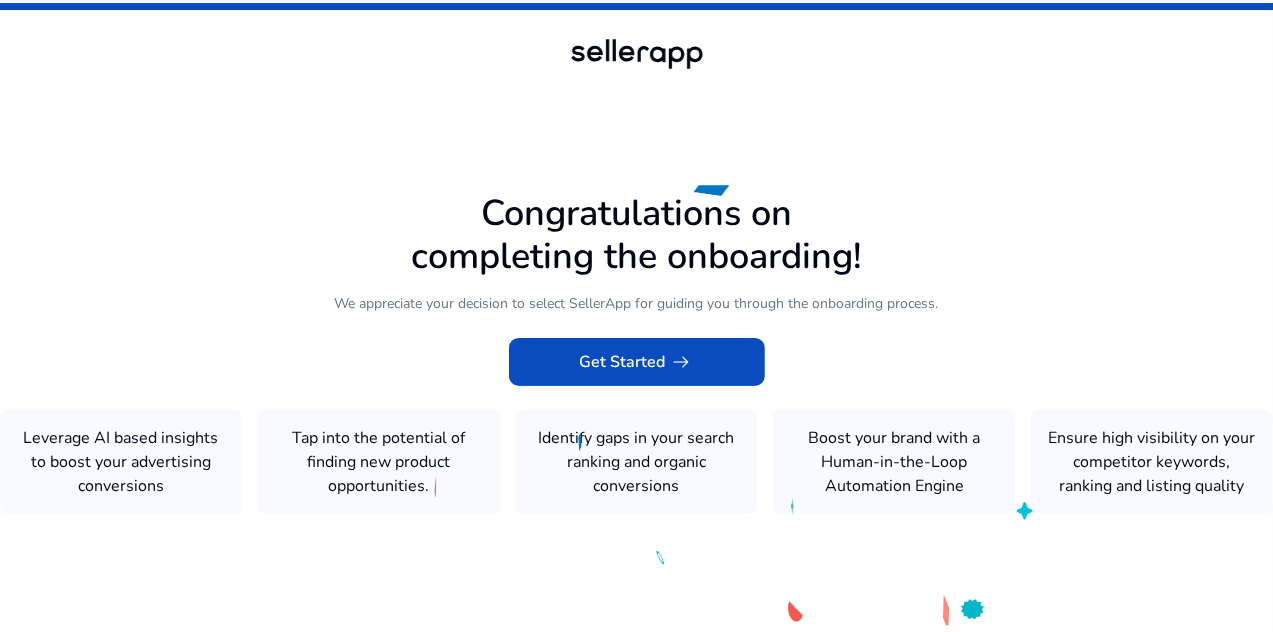 click on "Get Started   arrow_right_alt" 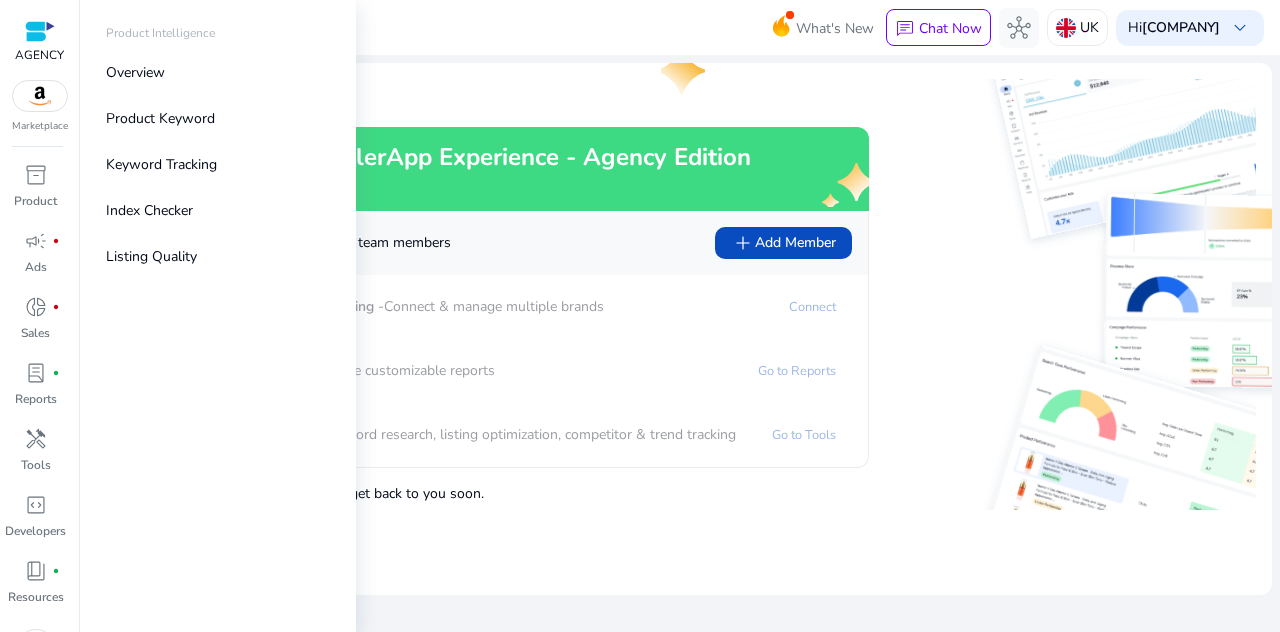 click at bounding box center [40, 96] 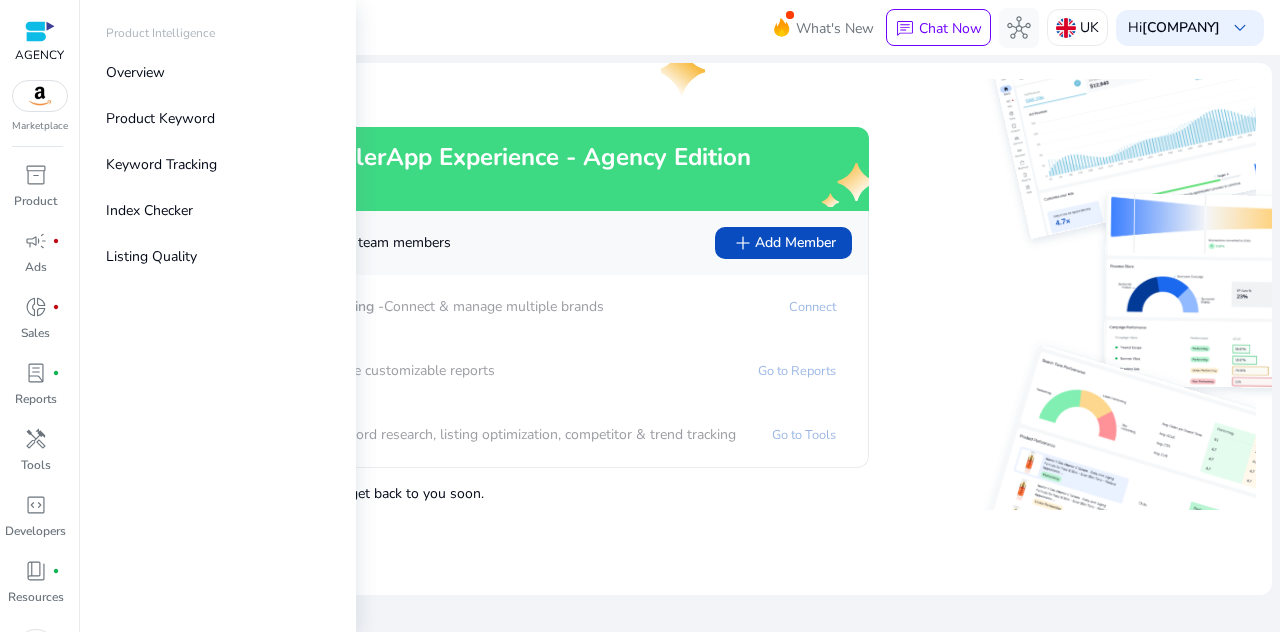 click at bounding box center (40, 96) 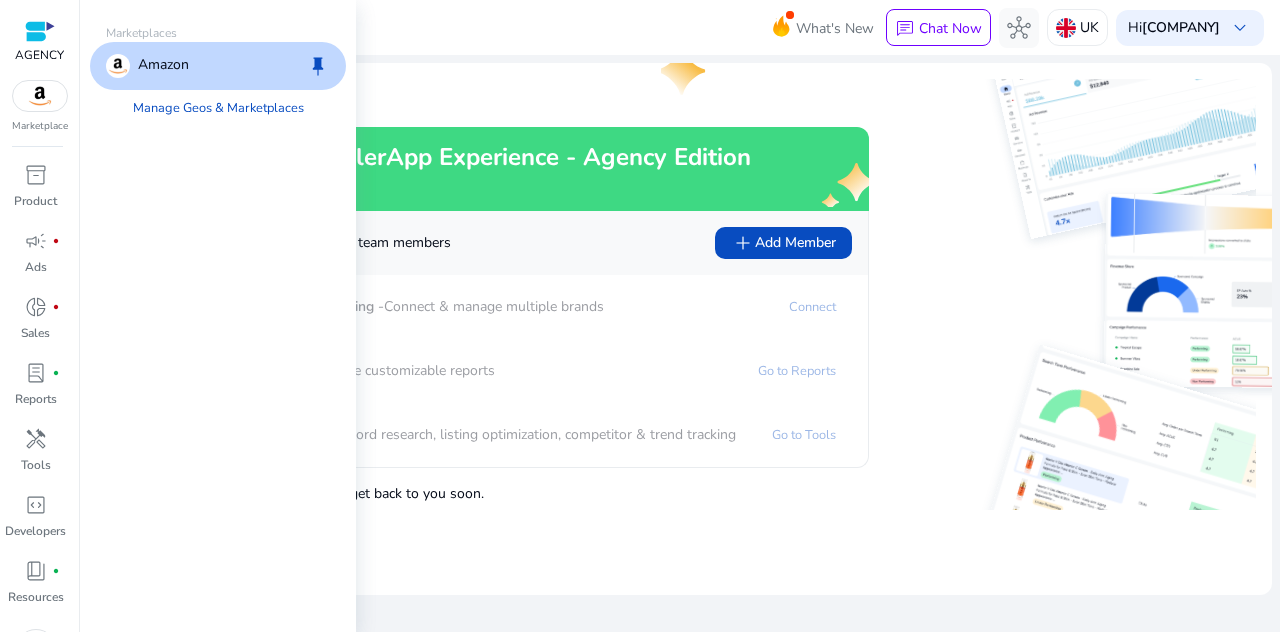 click on "Amazon   keep" at bounding box center (218, 66) 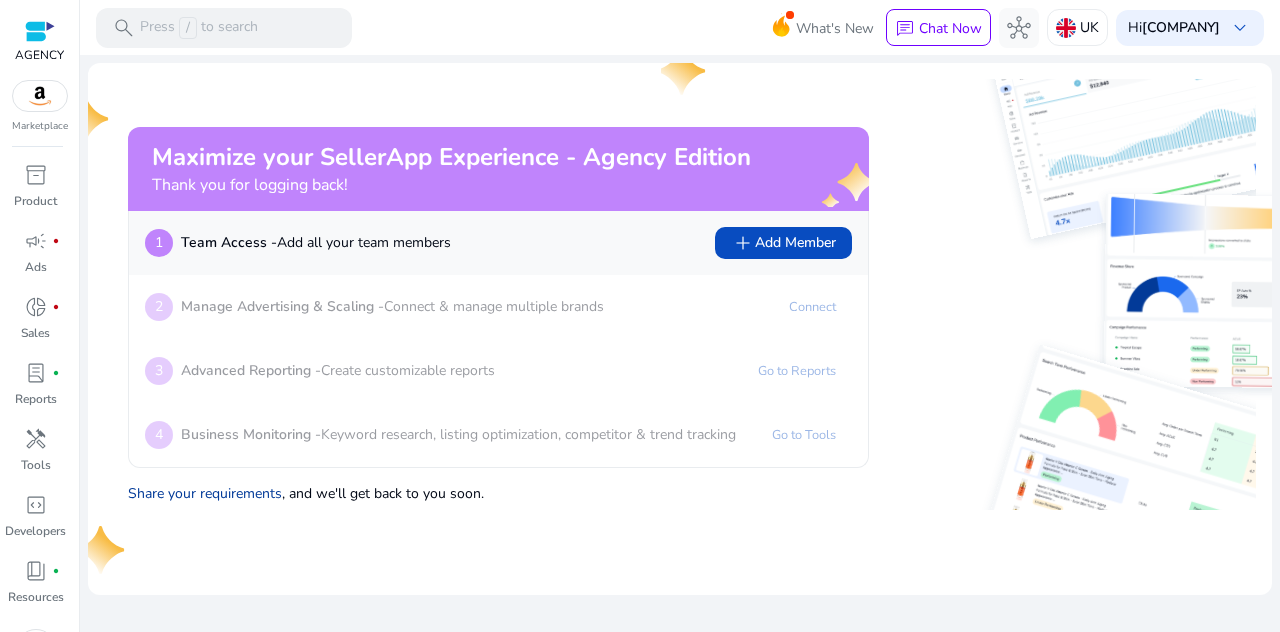 click on "Share your requirements" 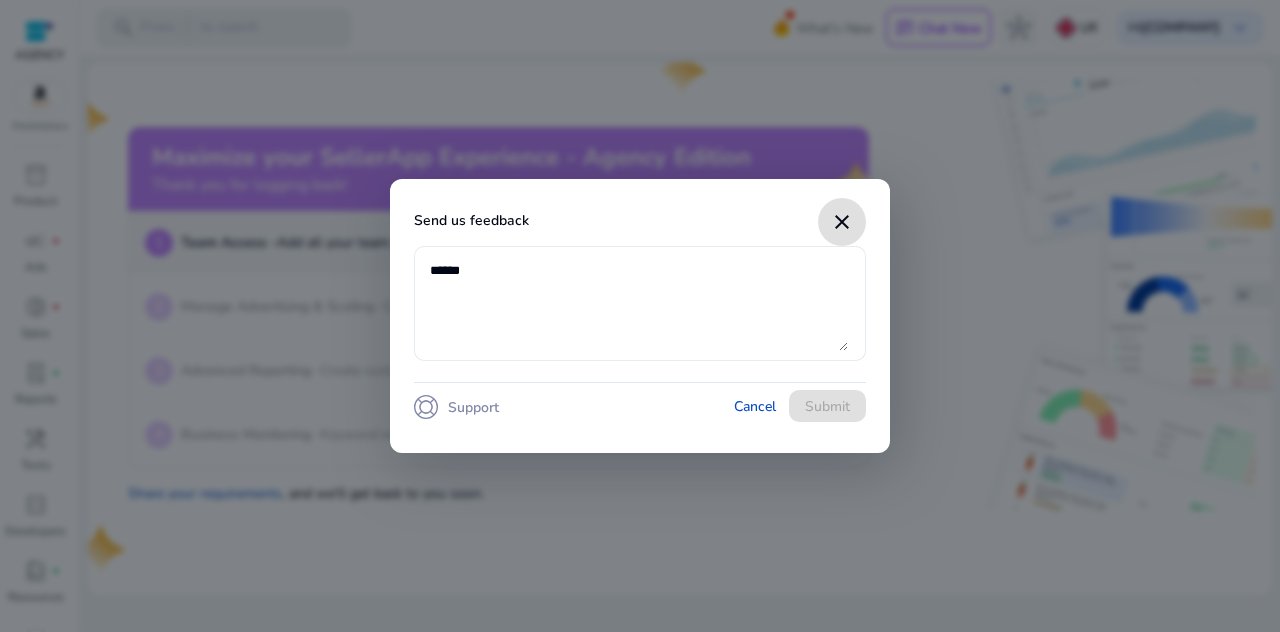 click at bounding box center [640, 303] 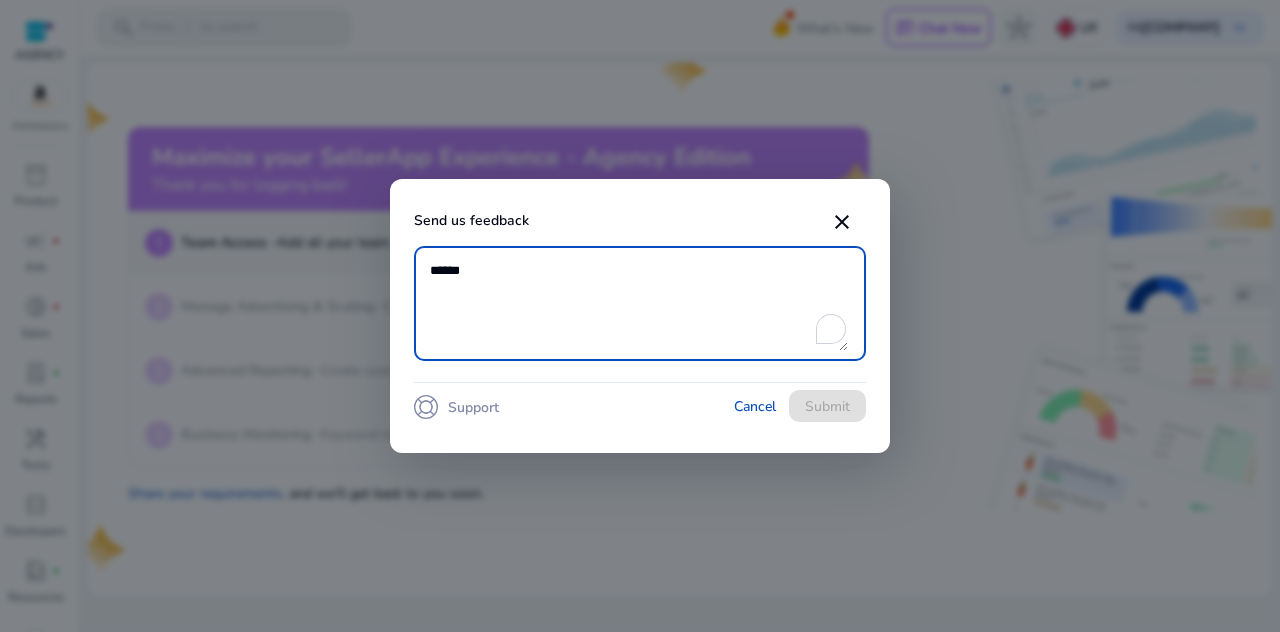 drag, startPoint x: 835, startPoint y: 221, endPoint x: 549, endPoint y: 319, distance: 302.32434 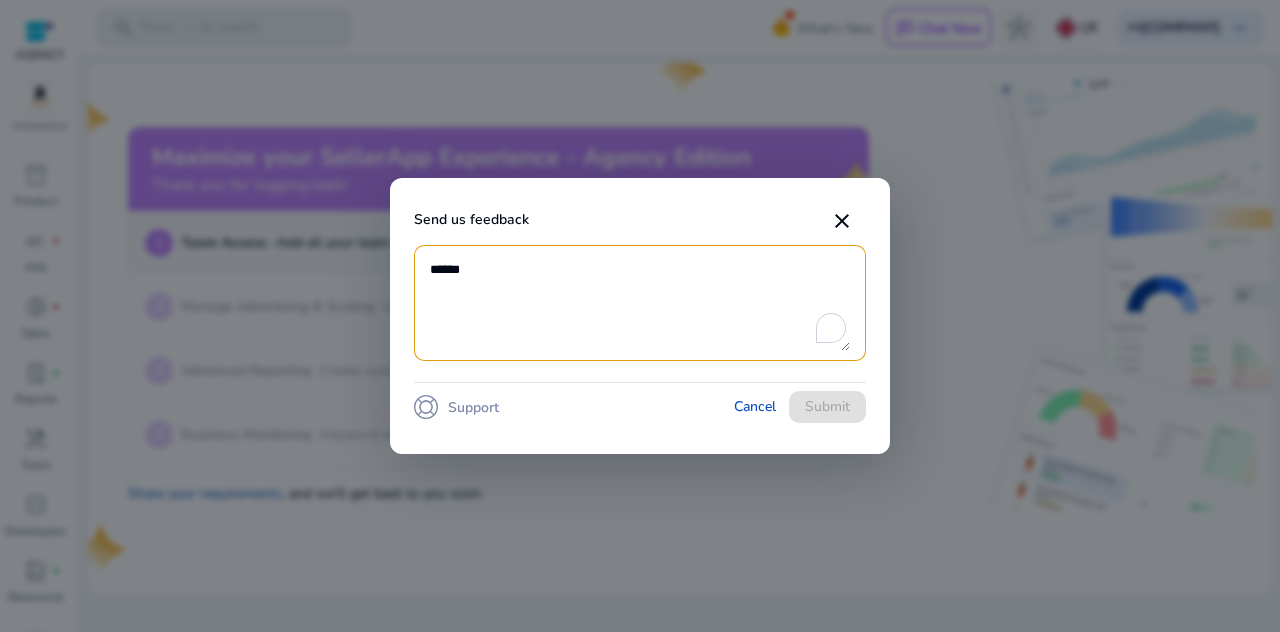 click at bounding box center (640, 303) 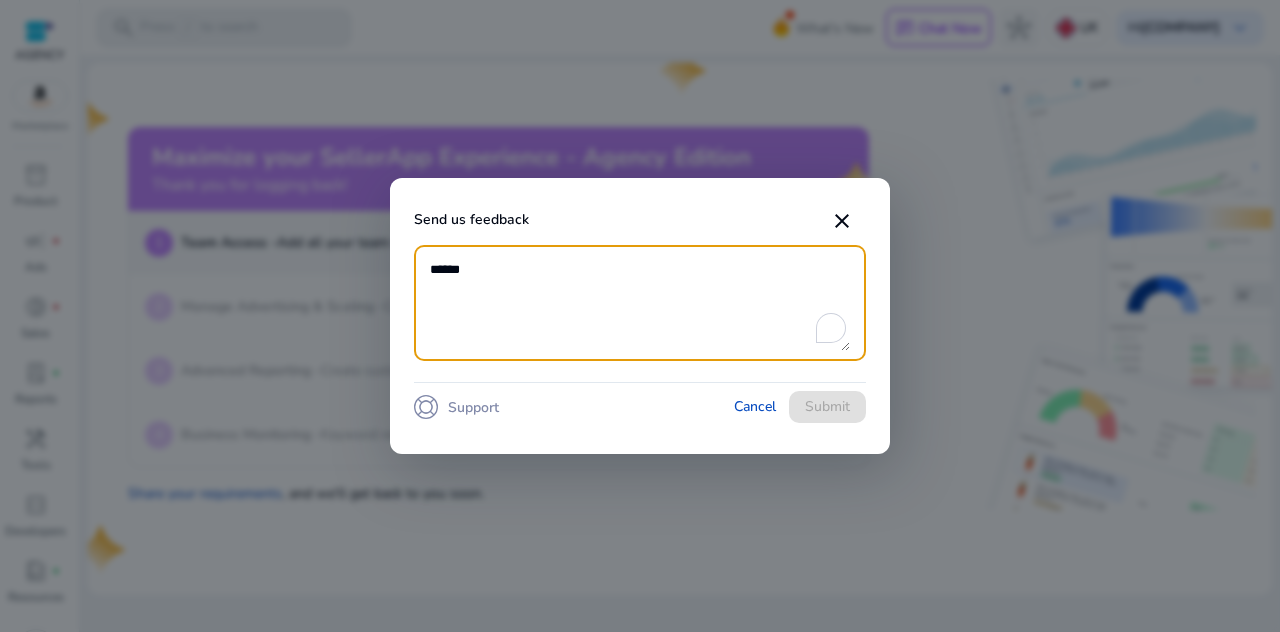 click on "Send us feedback" at bounding box center [640, 224] 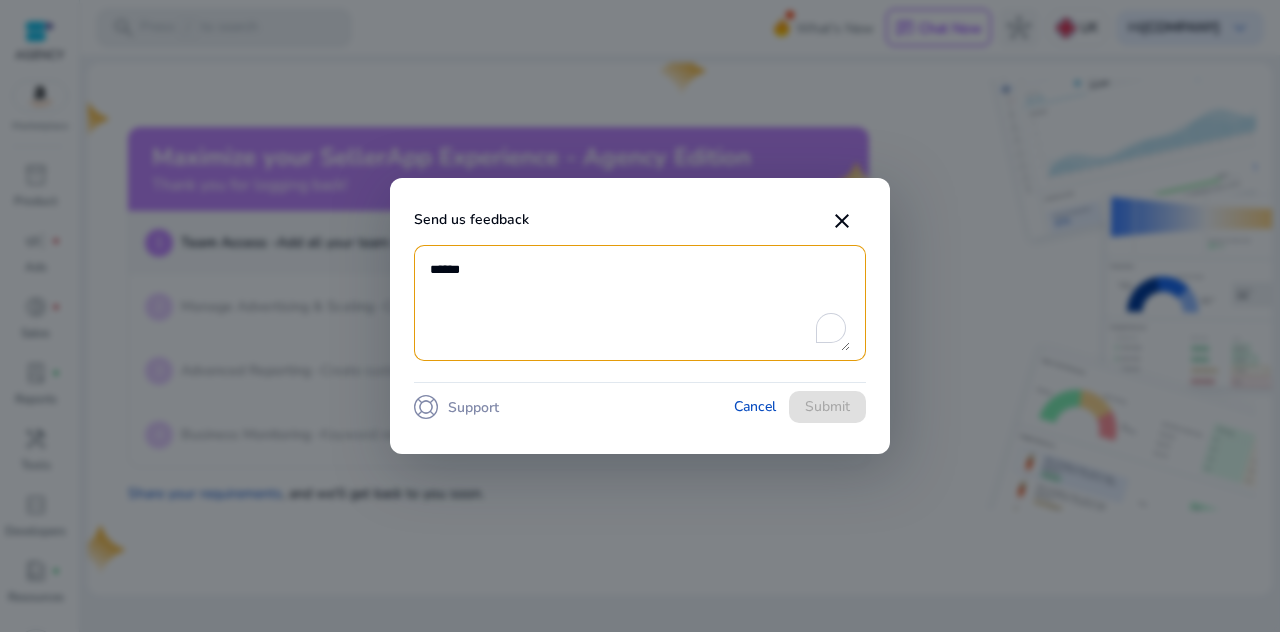 click at bounding box center (640, 303) 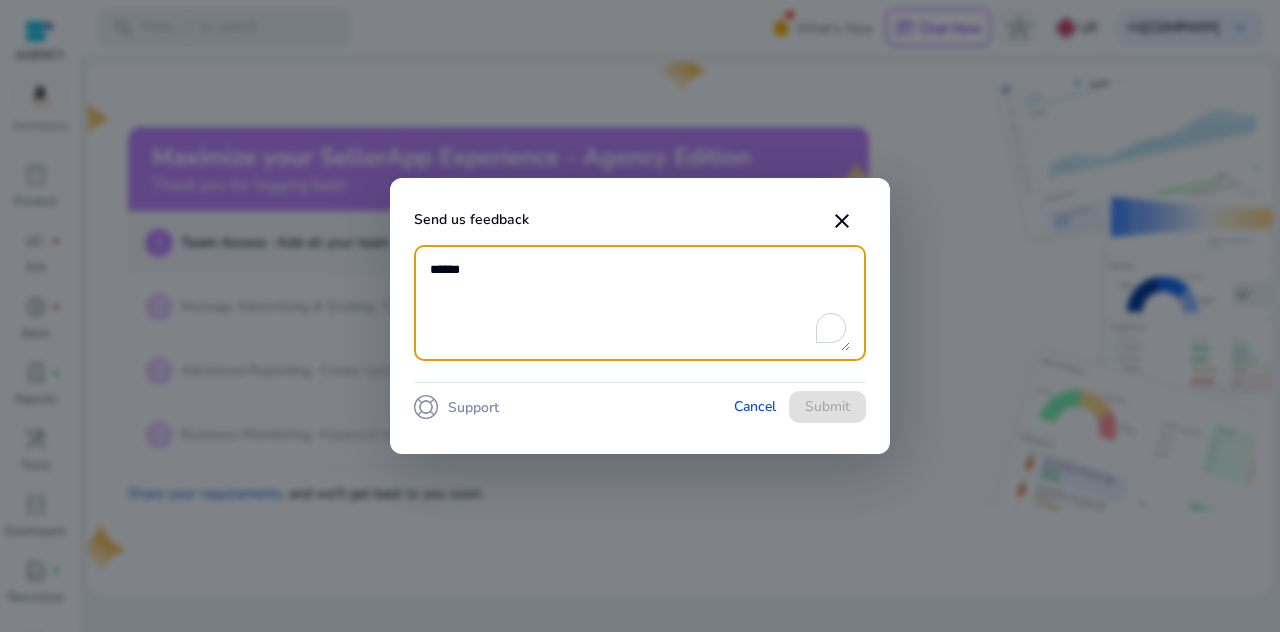 click on "Send us feedback  close
Support   Cancel   Submit" at bounding box center [640, 315] 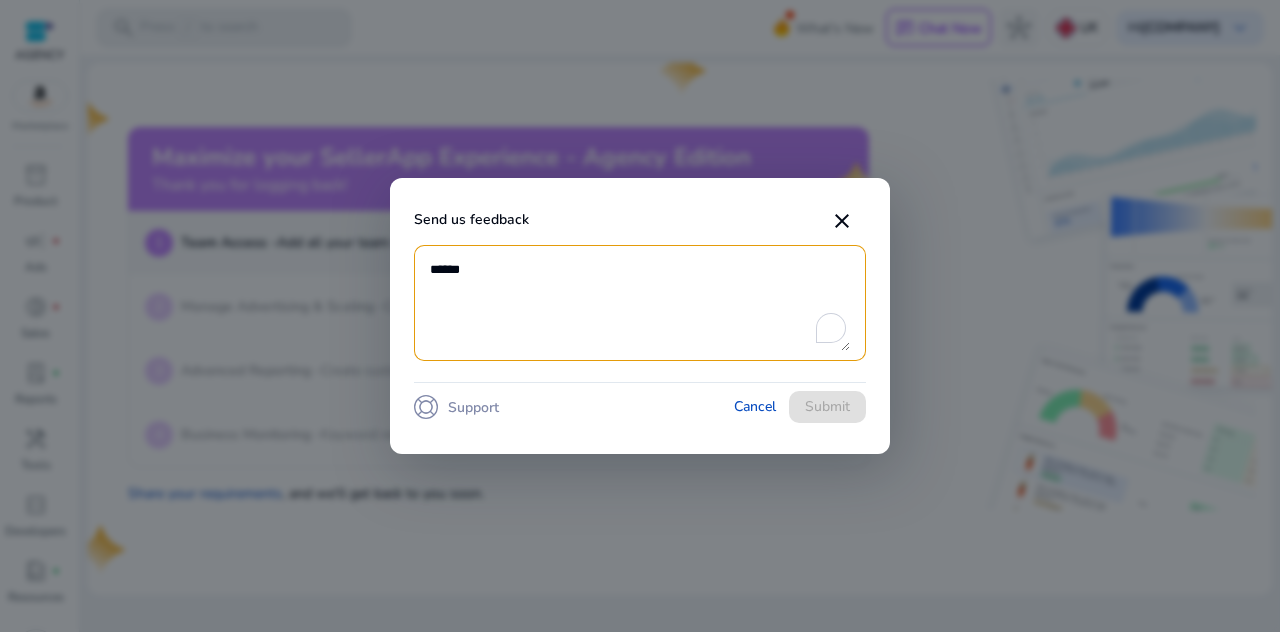scroll, scrollTop: 0, scrollLeft: 0, axis: both 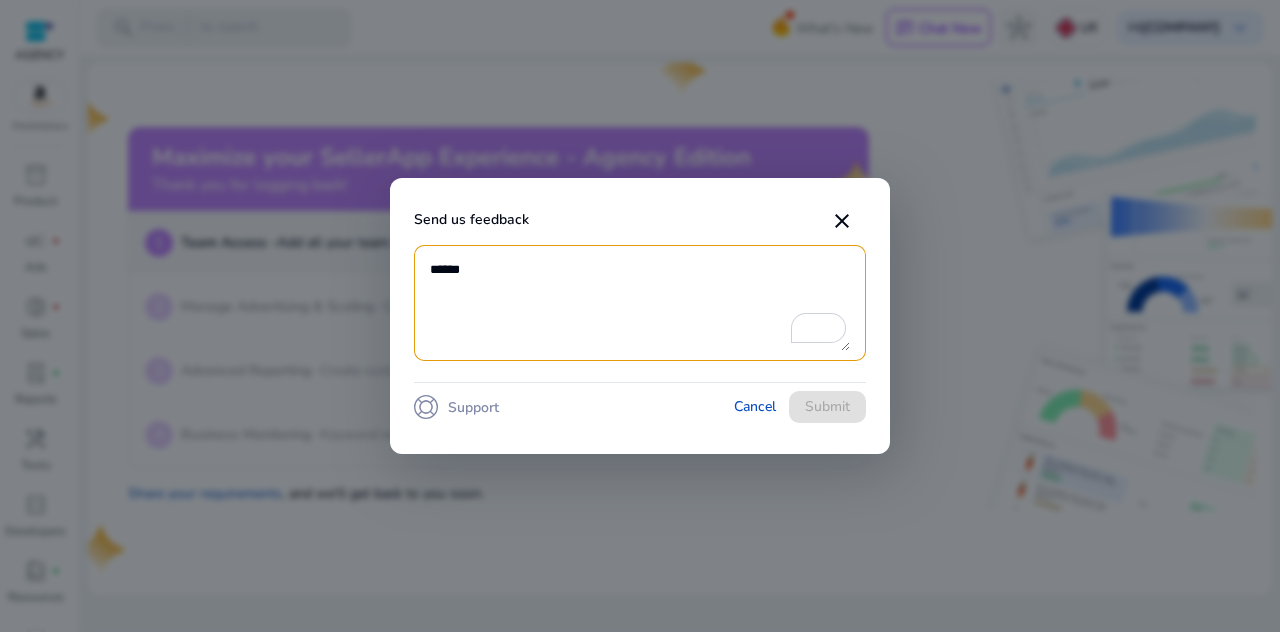 click on "Send us feedback  close
Support   Cancel   Submit" at bounding box center (640, 315) 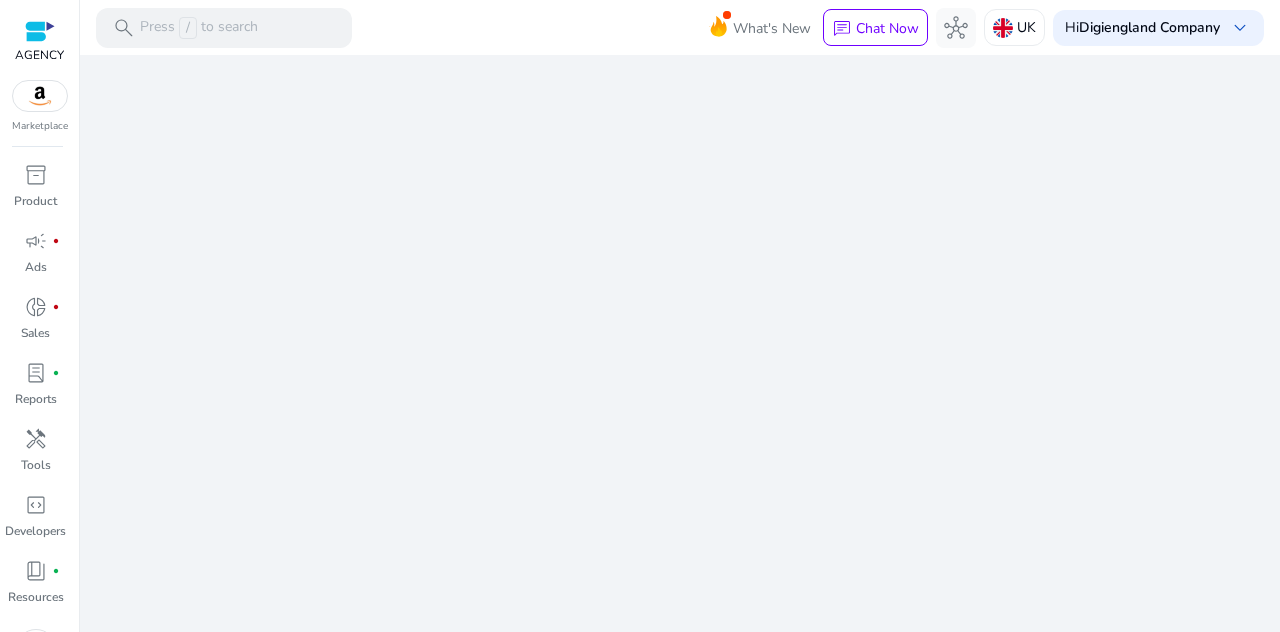 scroll, scrollTop: 0, scrollLeft: 0, axis: both 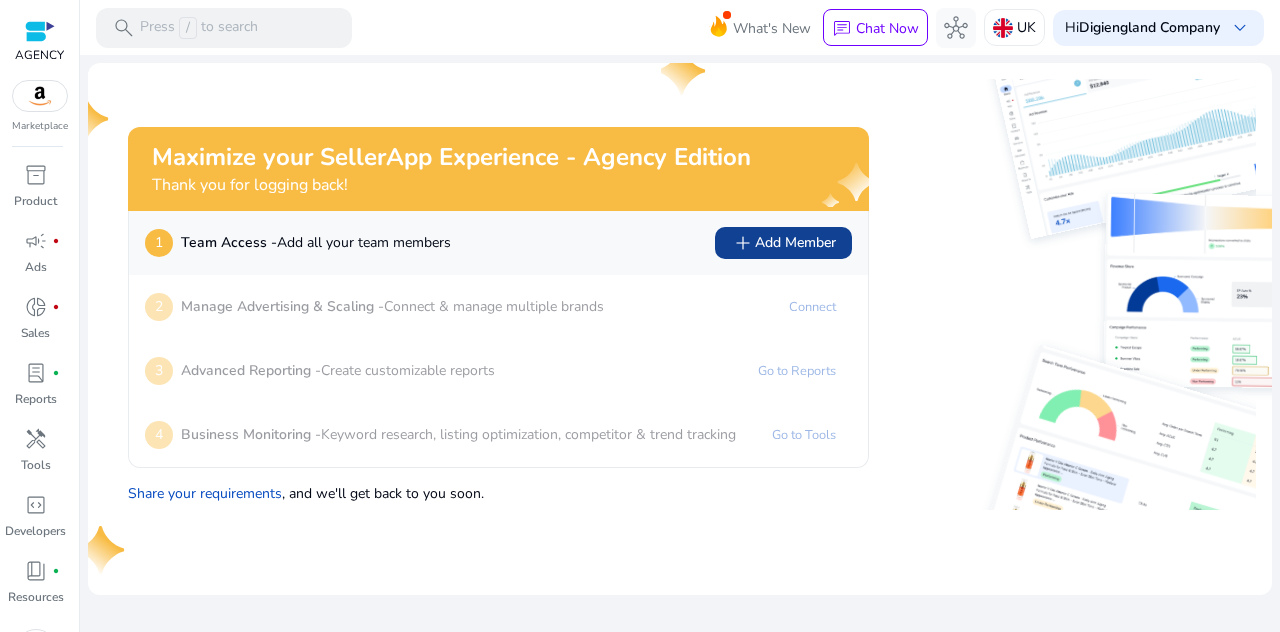 click on "add   Add Member" 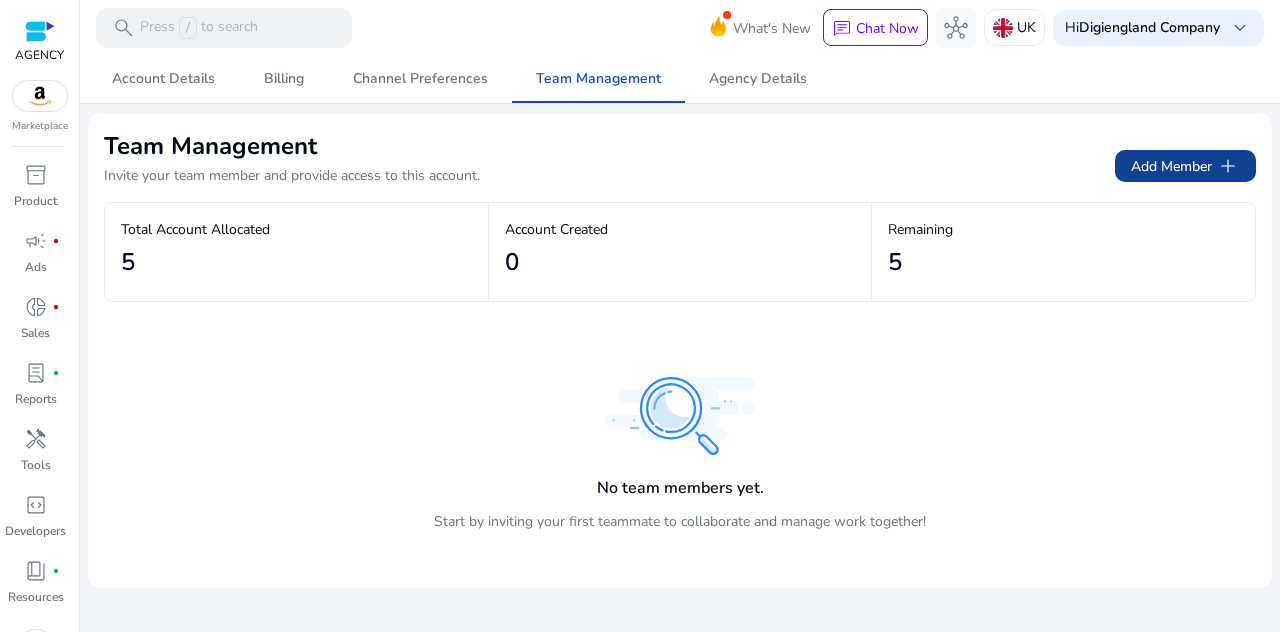 click 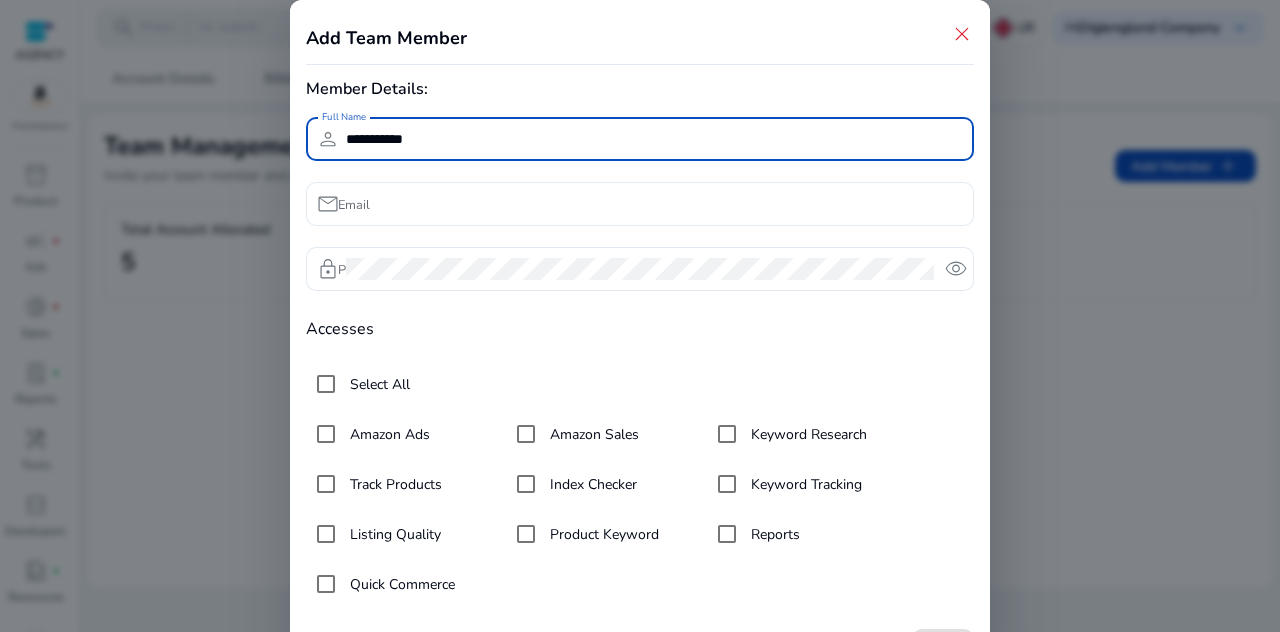 type on "**********" 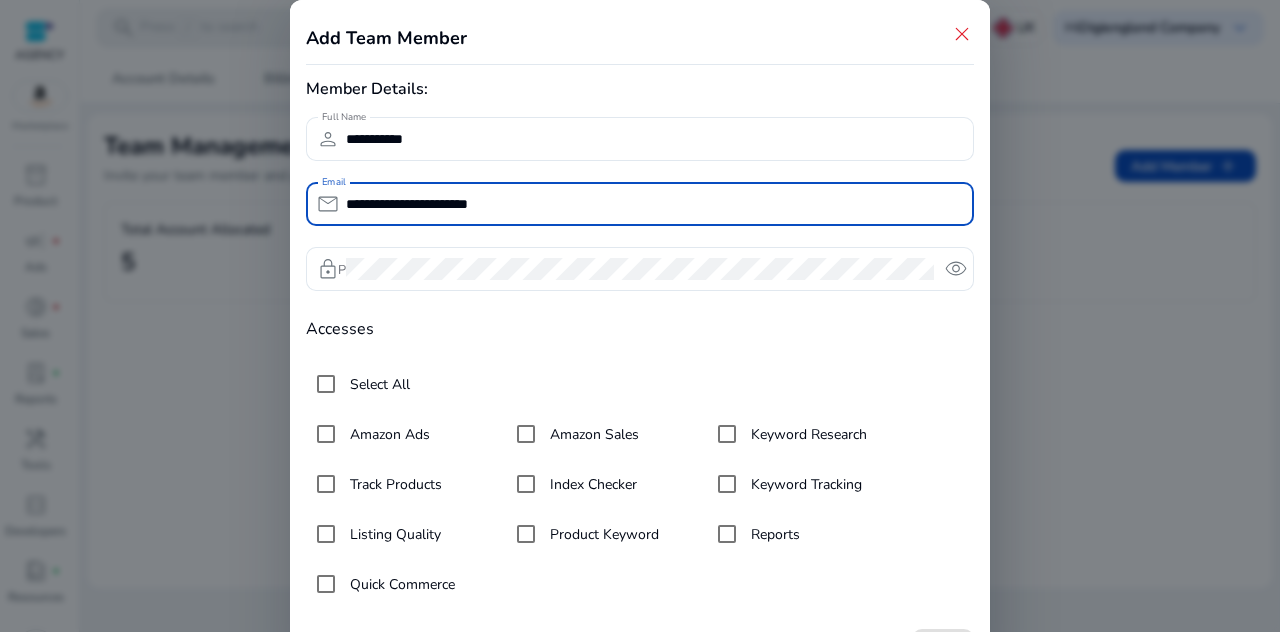type on "**********" 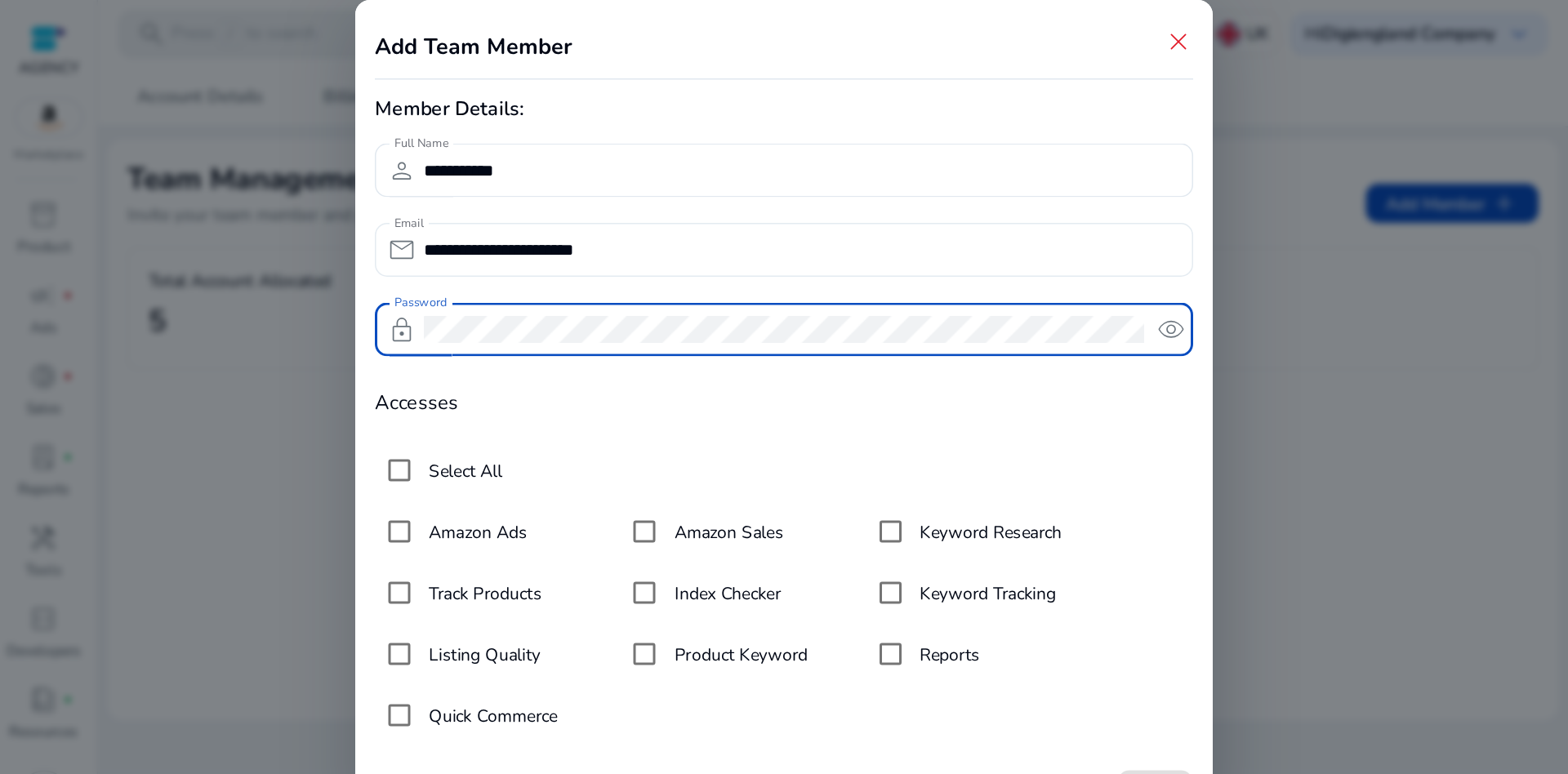scroll, scrollTop: 0, scrollLeft: 0, axis: both 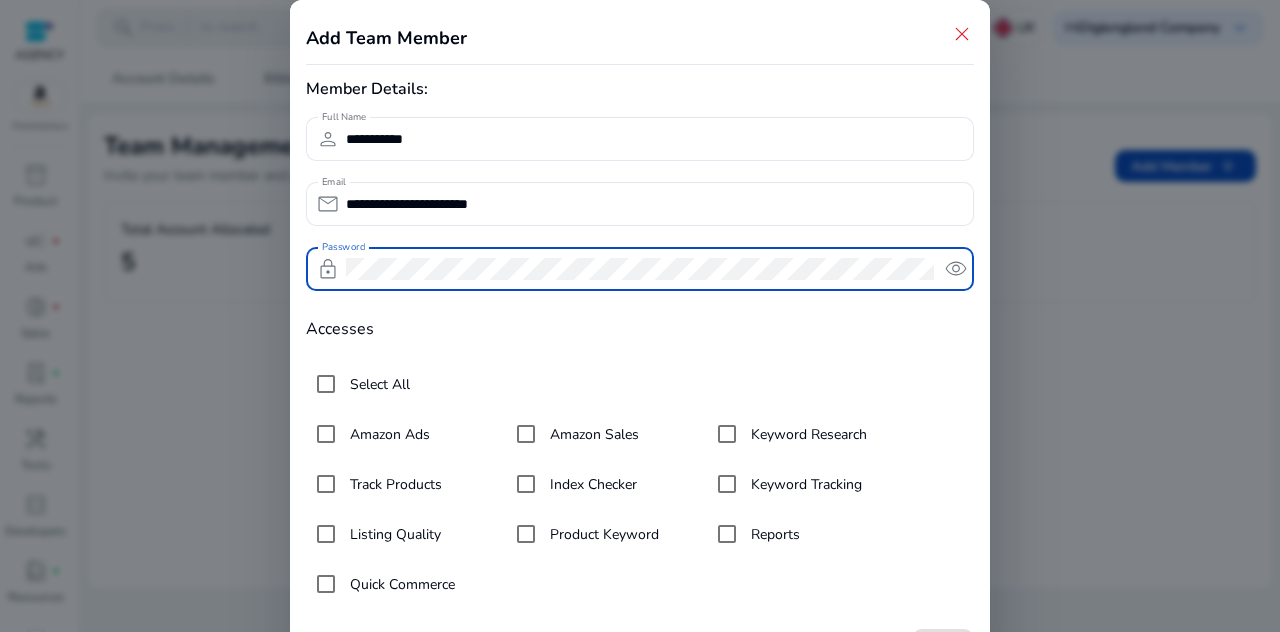 click on "Select All" at bounding box center [378, 384] 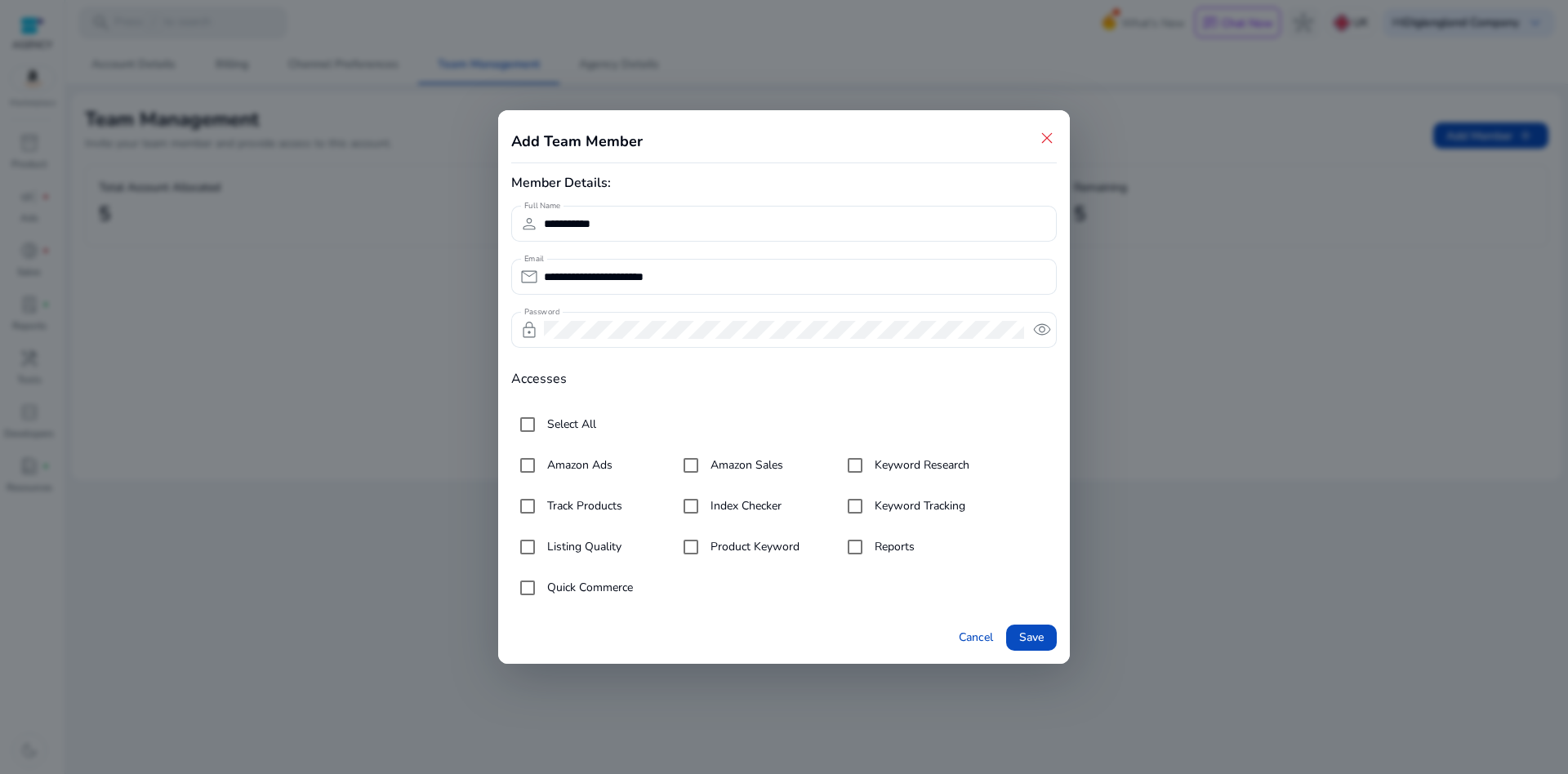 click on "Save" at bounding box center (1031, 637) 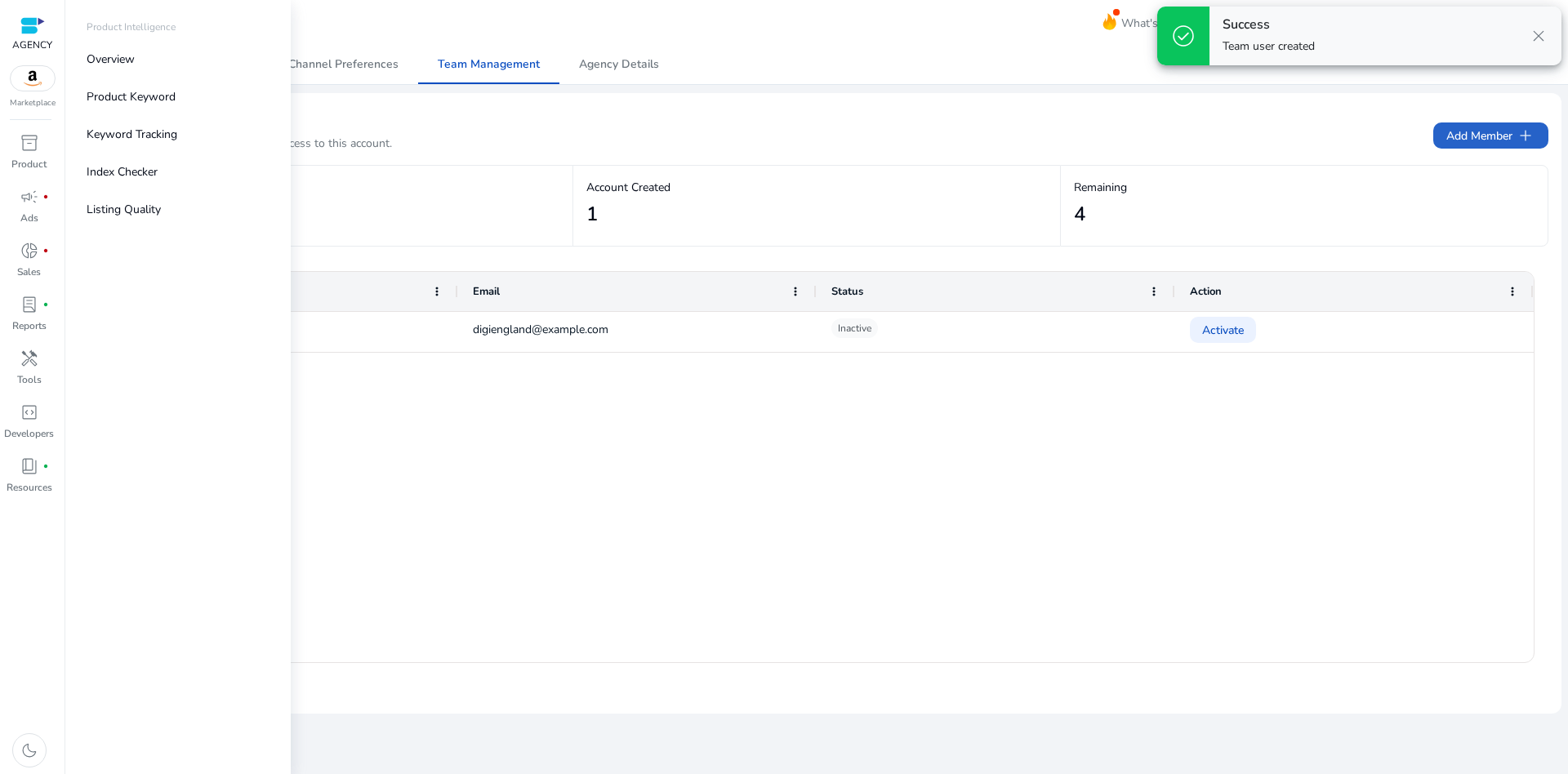 click at bounding box center [33, 78] 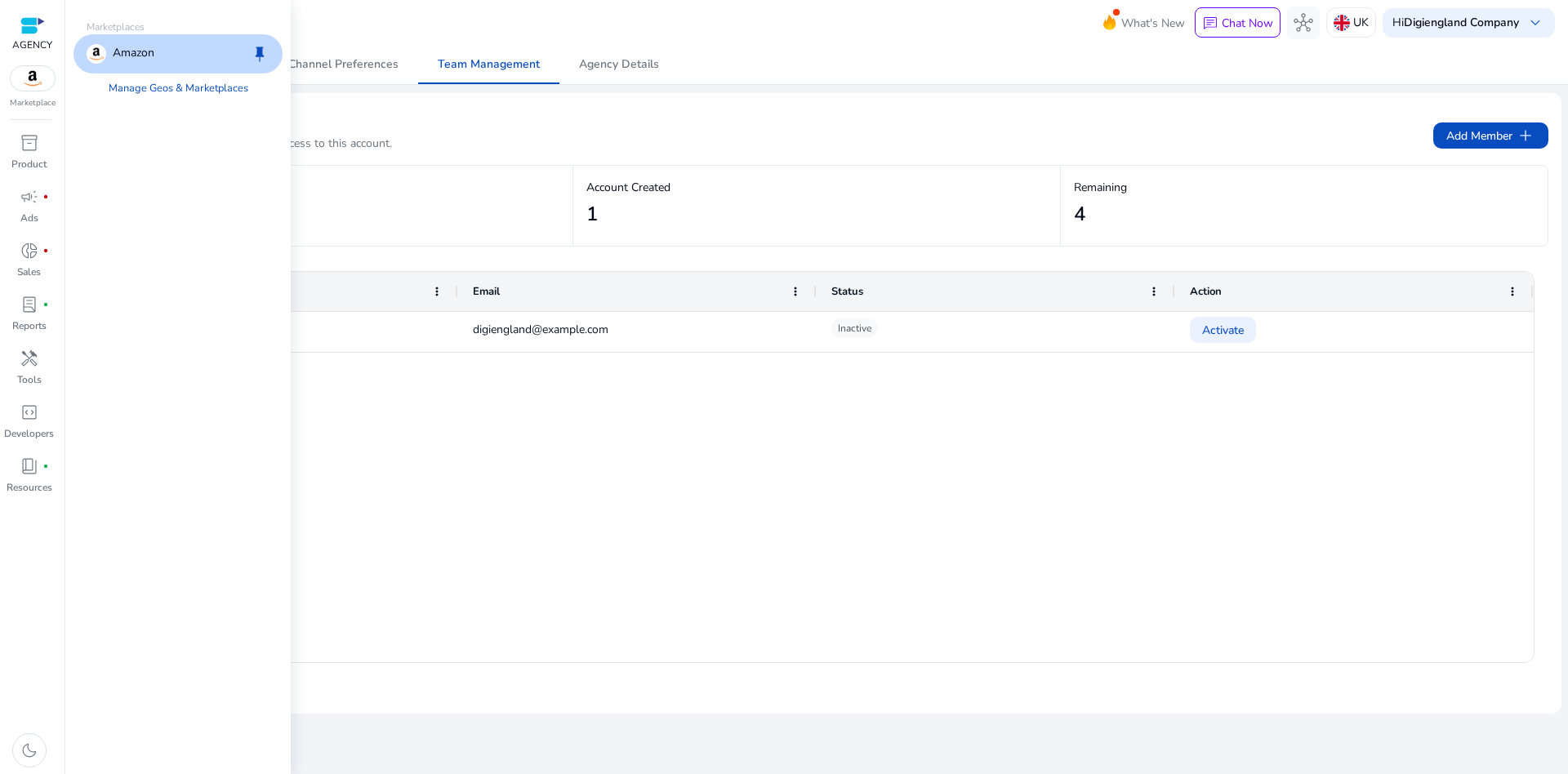click at bounding box center (33, 78) 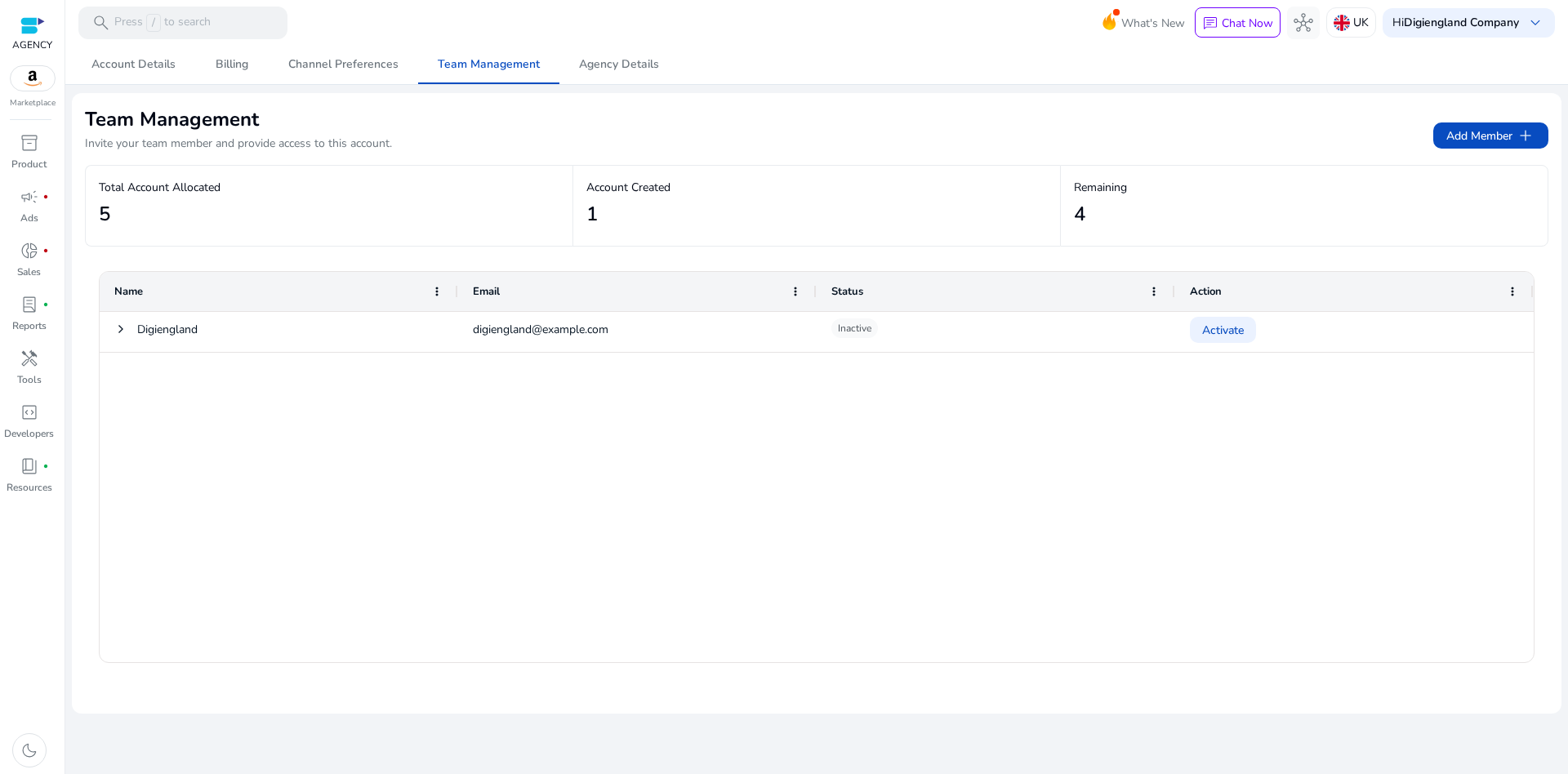 click at bounding box center (33, 78) 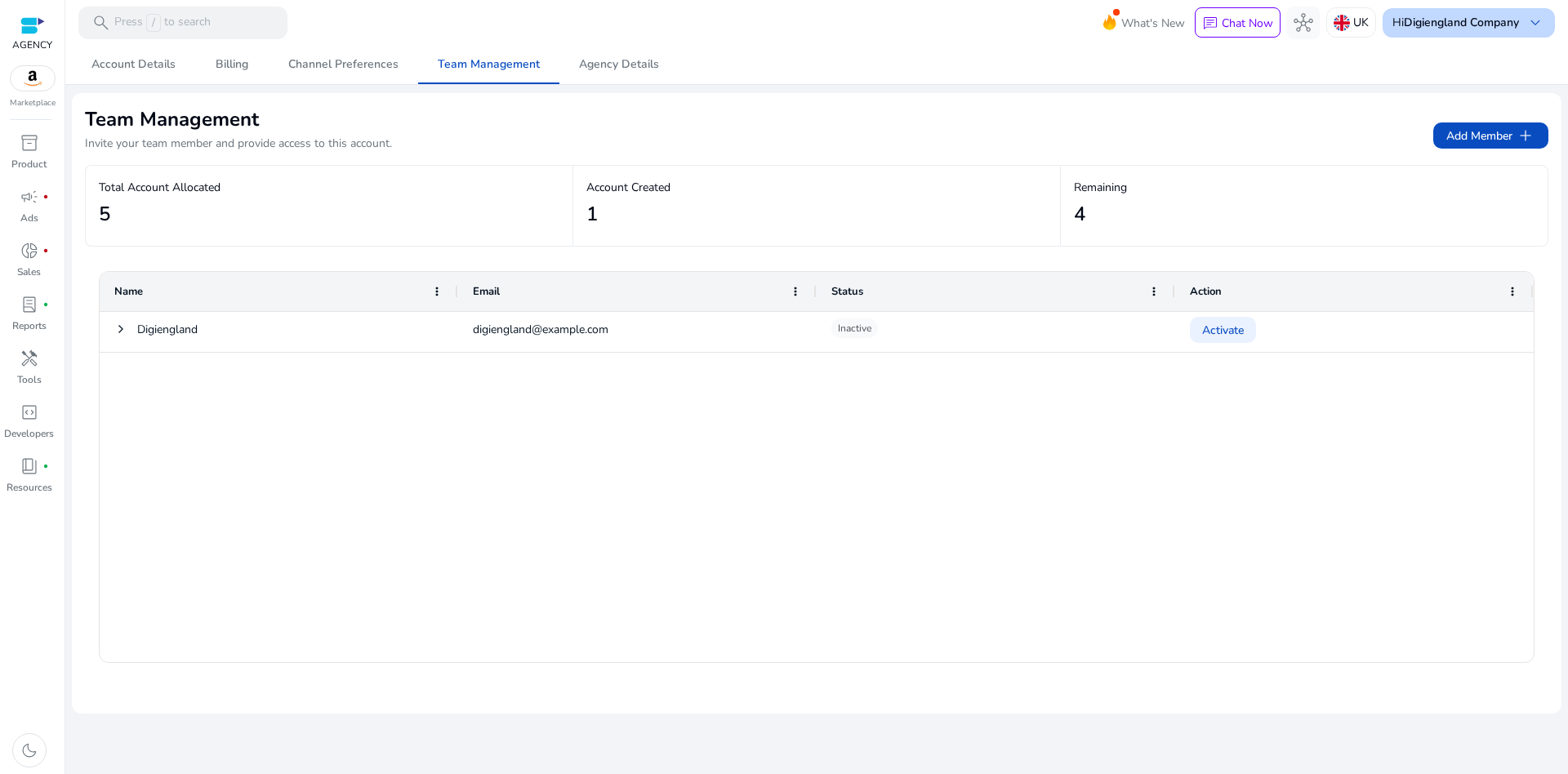 click on "Hi  Digiengland Company  keyboard_arrow_down" at bounding box center [1468, 23] 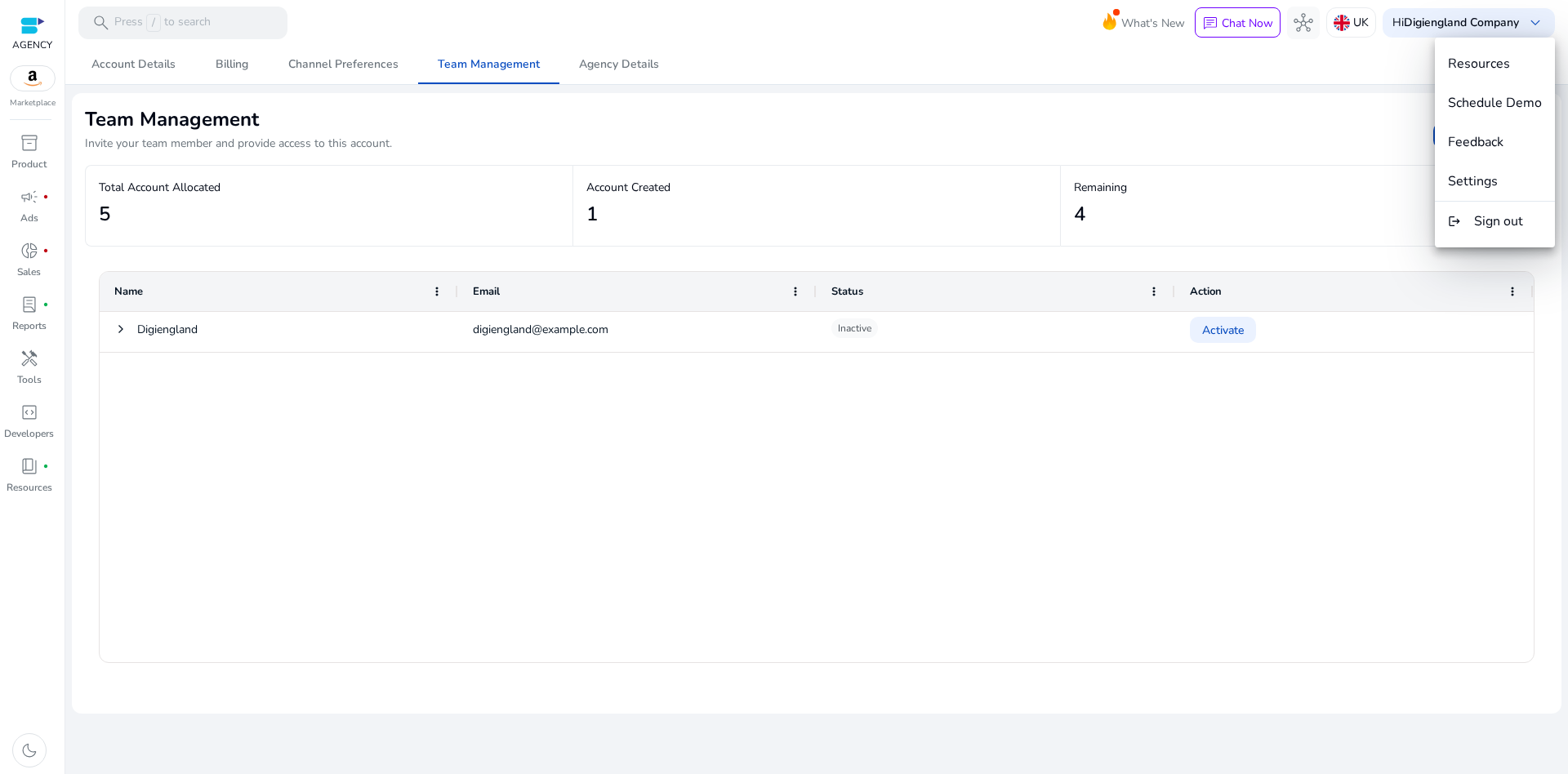 click at bounding box center (784, 387) 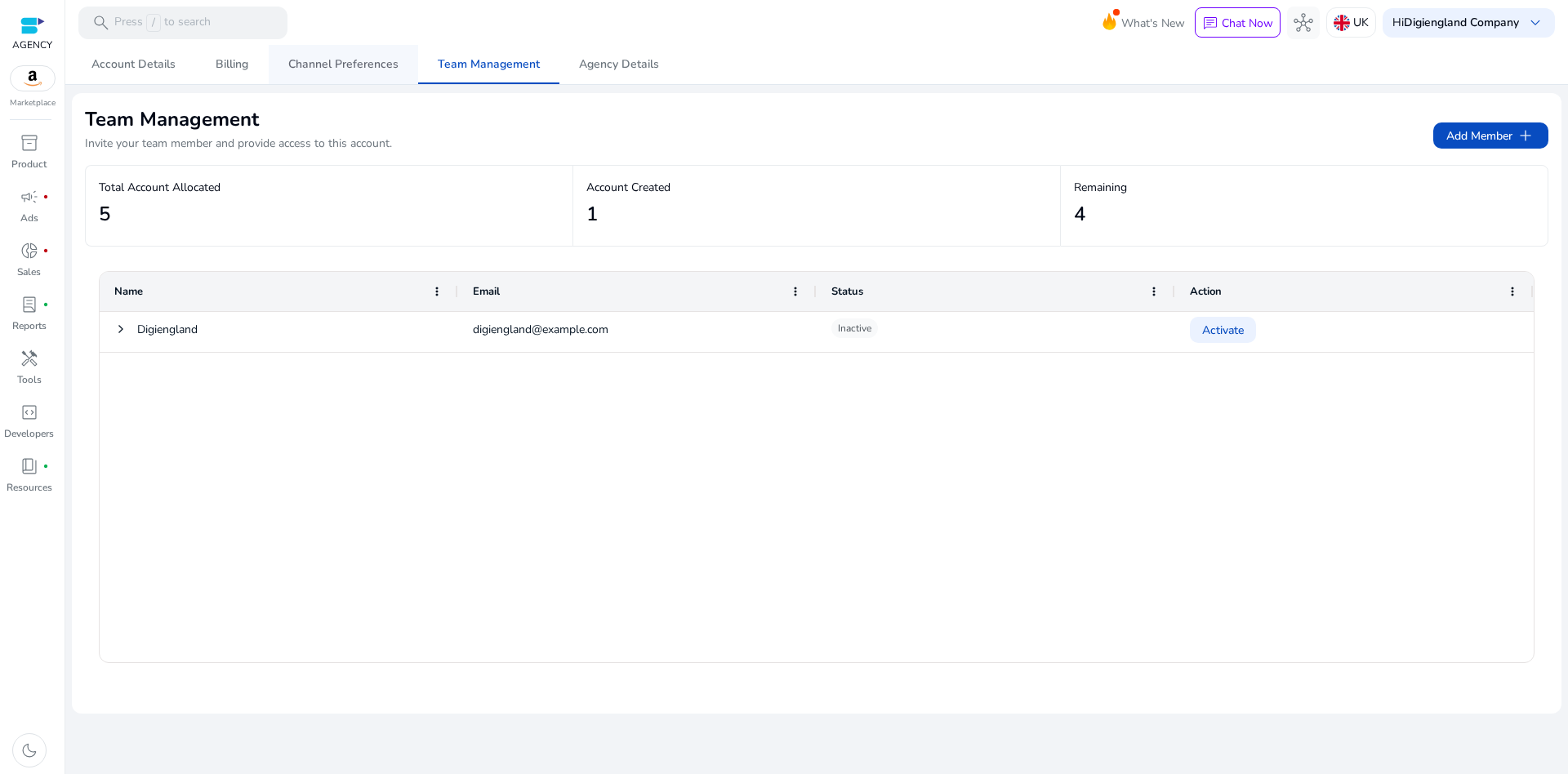 click on "Channel Preferences" at bounding box center [343, 64] 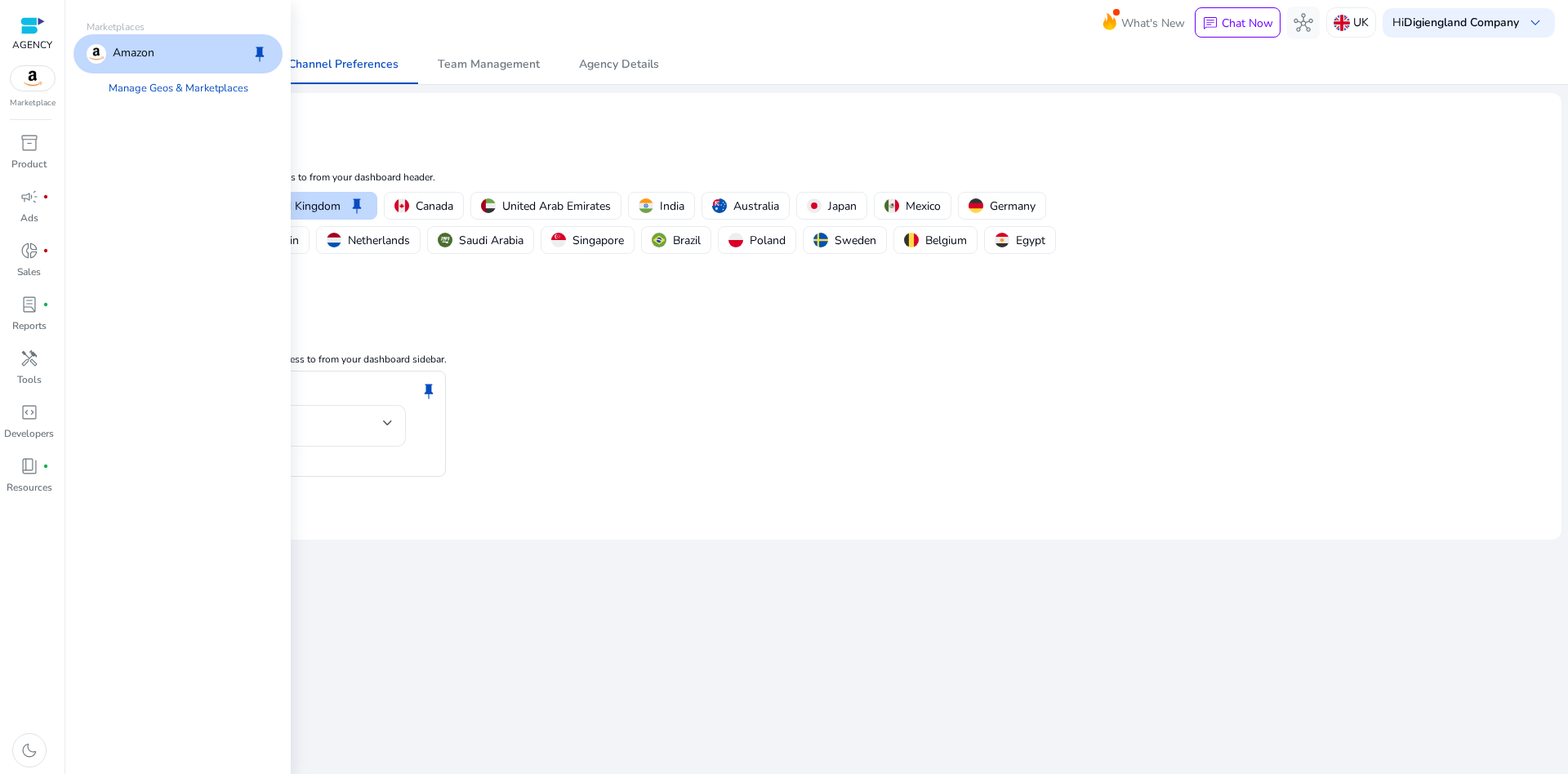 click at bounding box center (33, 78) 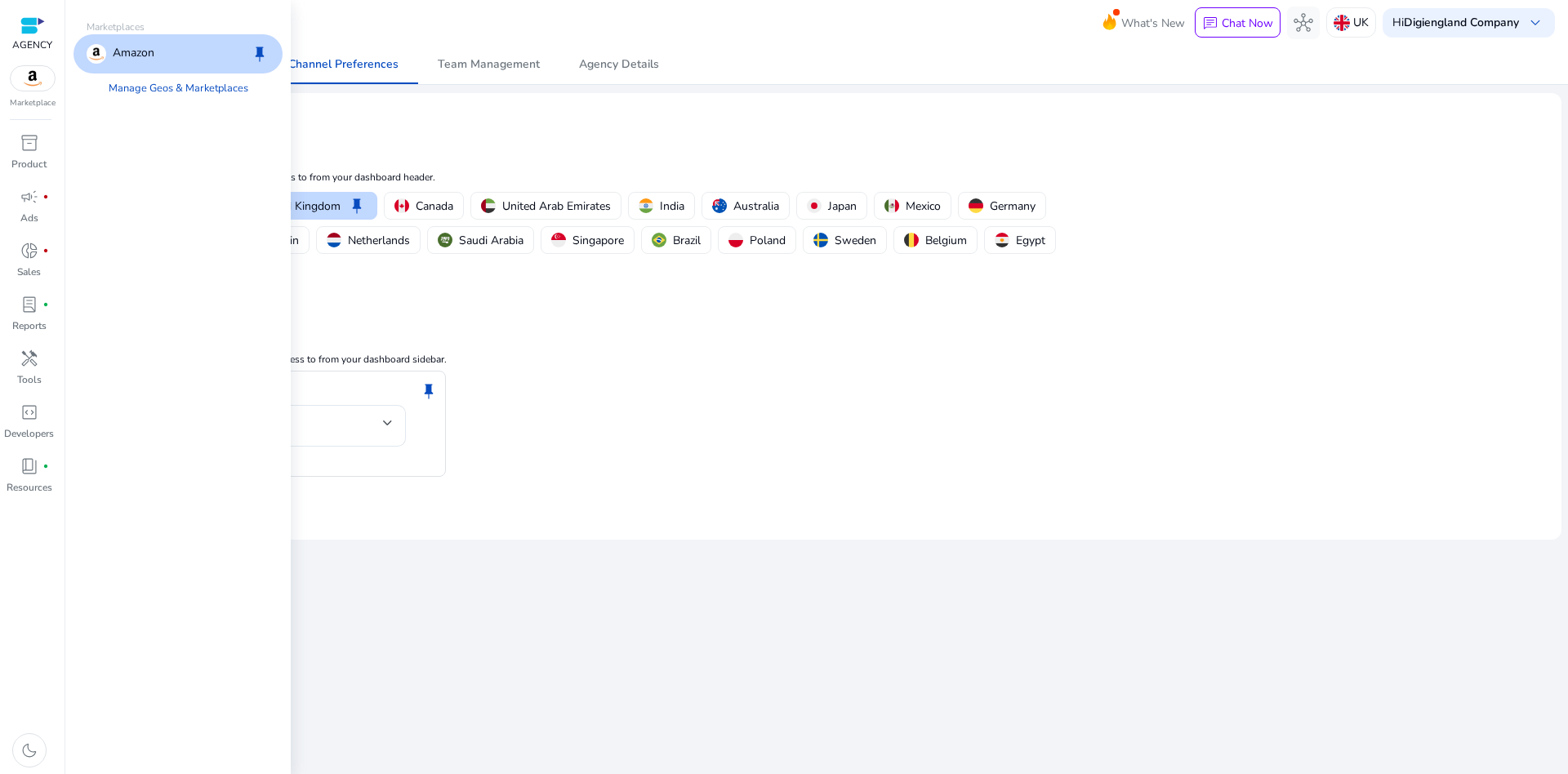click at bounding box center (33, 25) 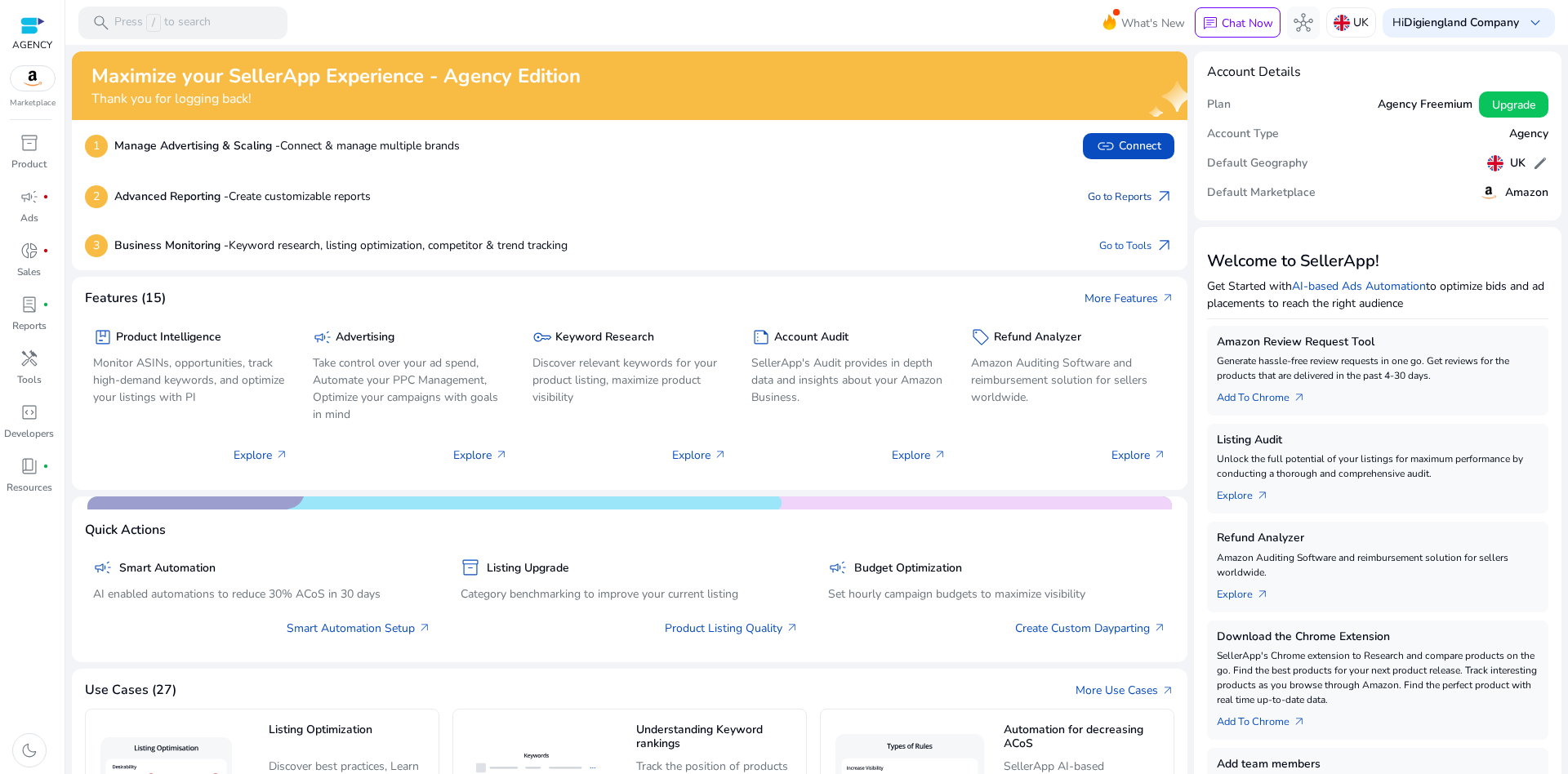 click on "arrow_outward" 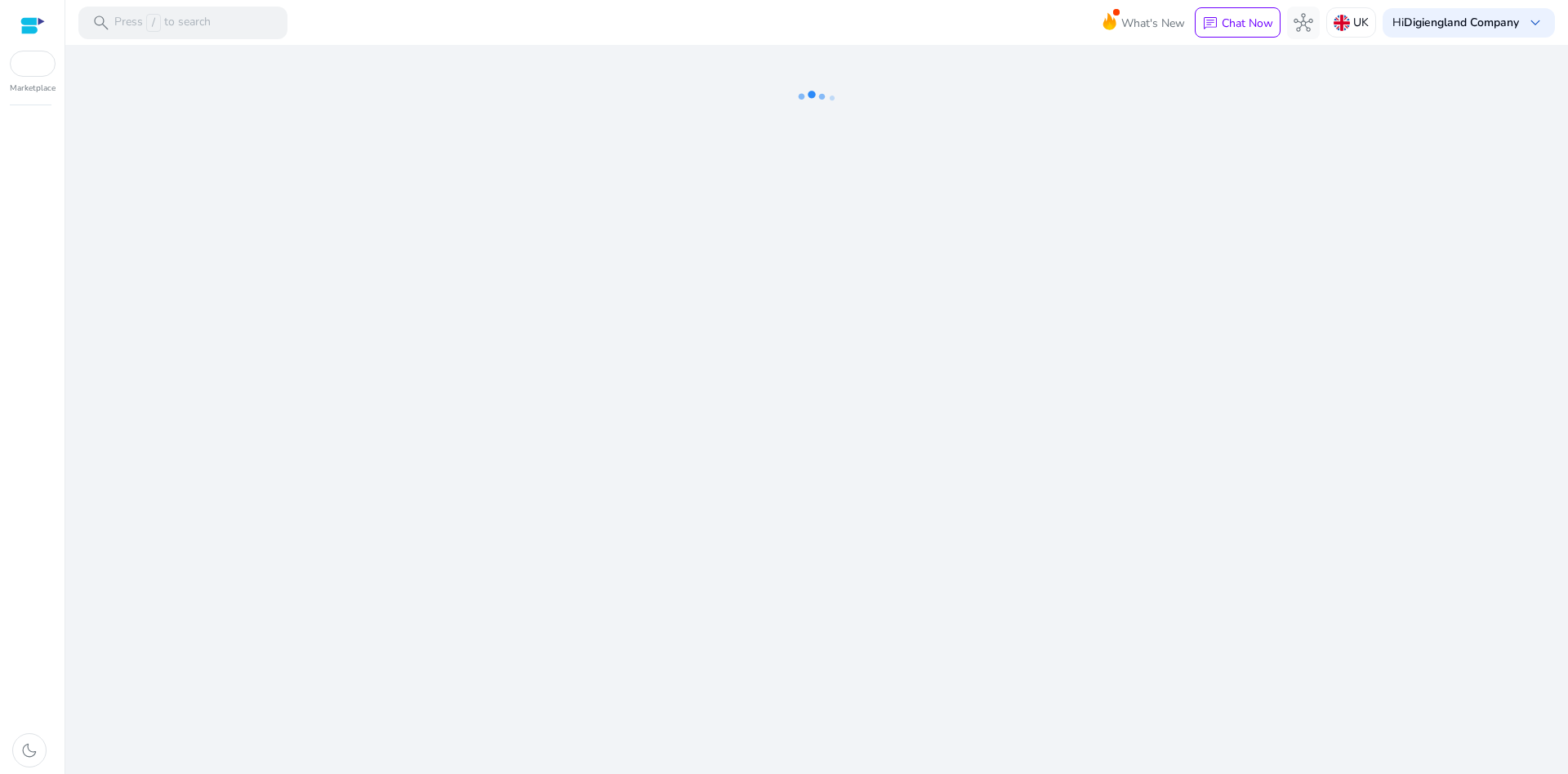 click 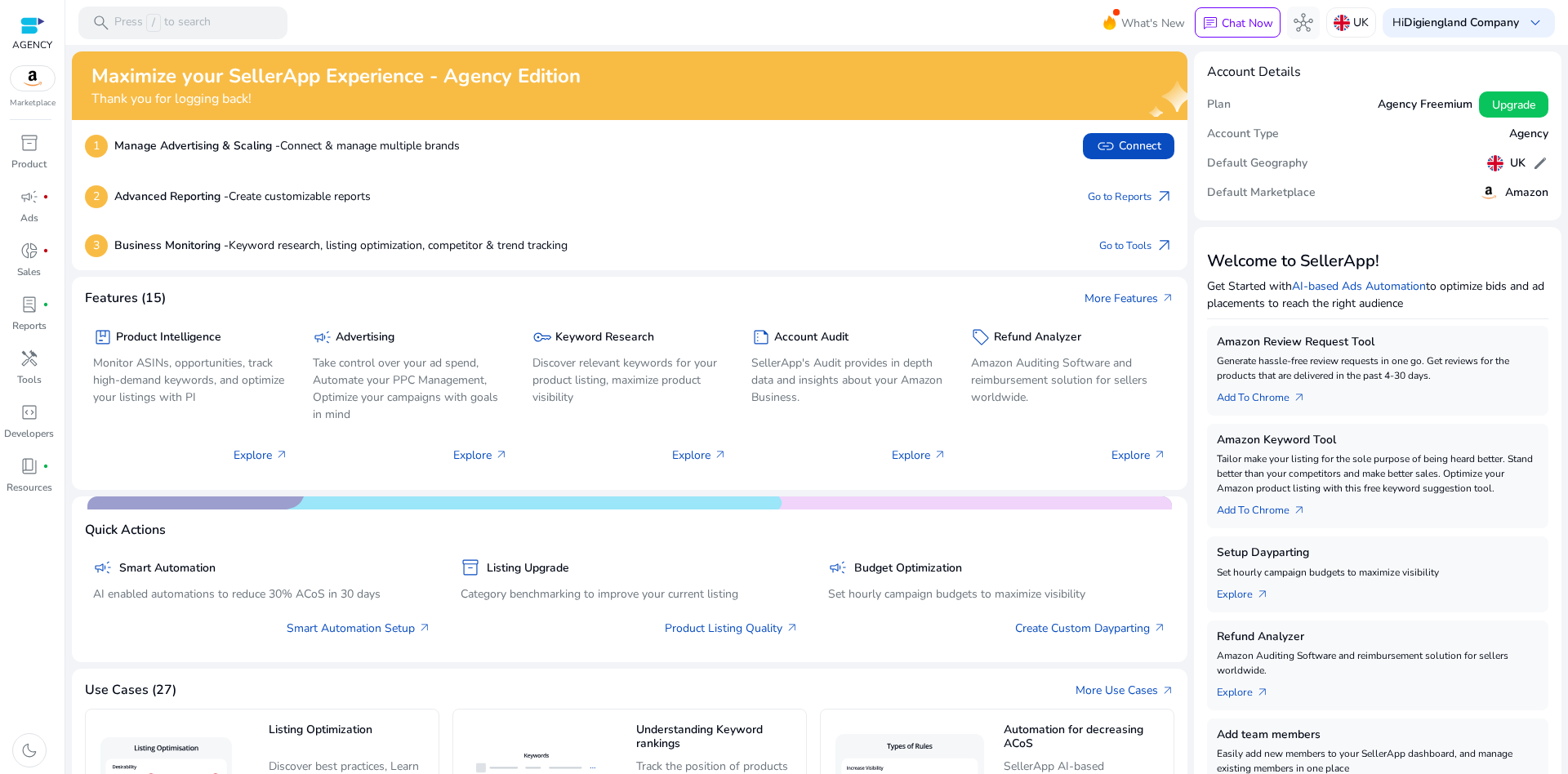 click on "link" 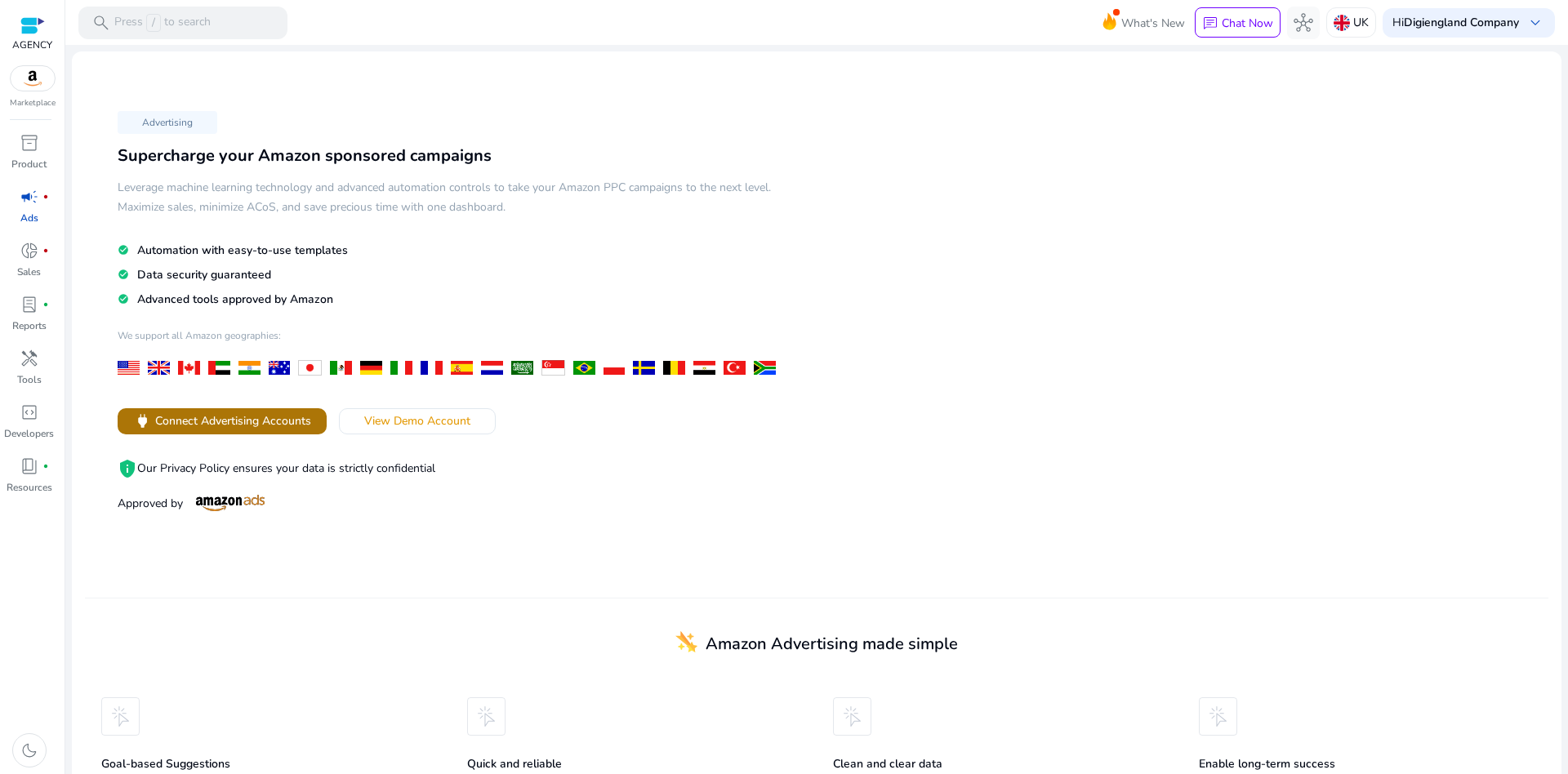 click on "Connect Advertising Accounts" 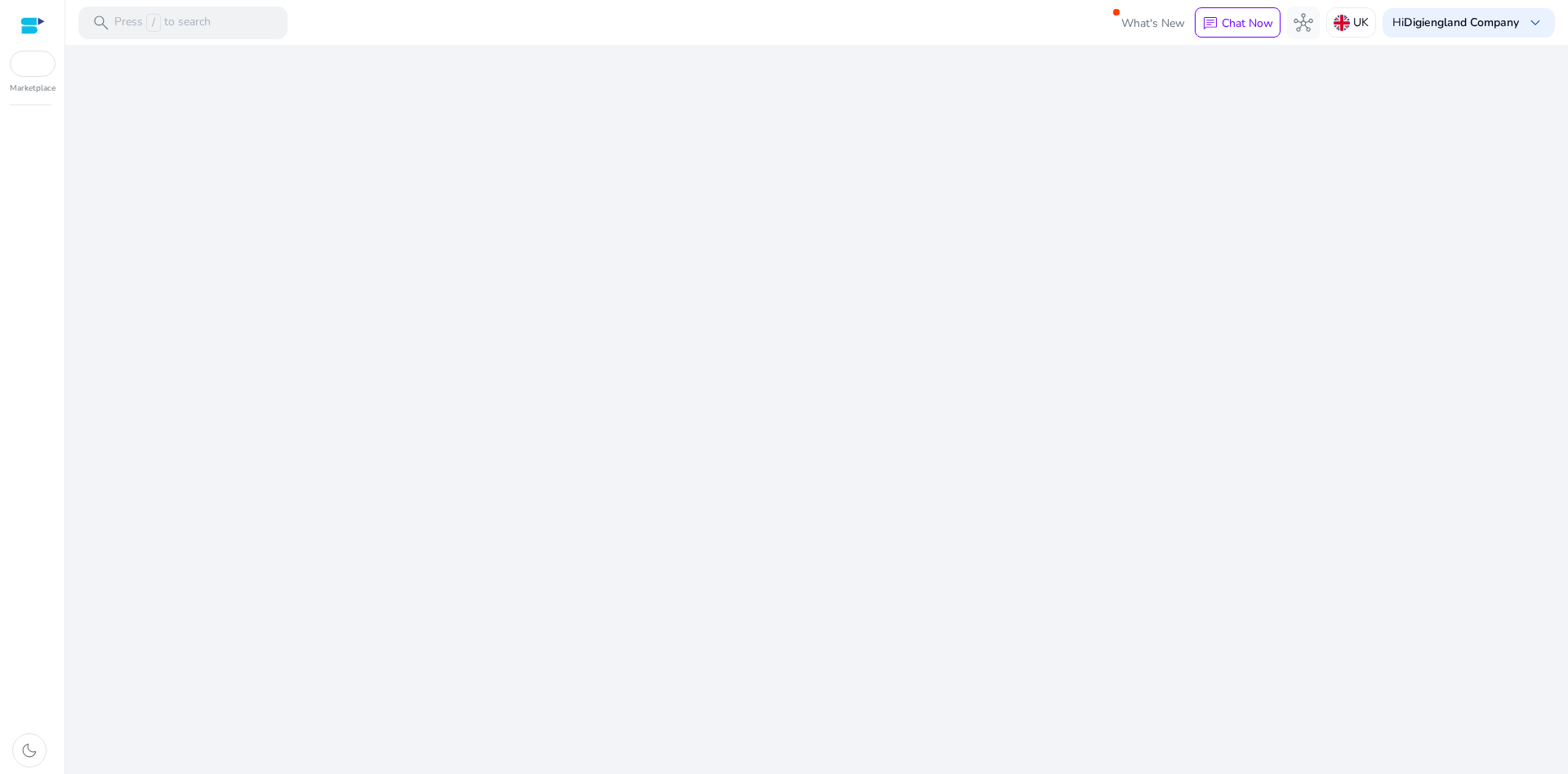 scroll, scrollTop: 0, scrollLeft: 0, axis: both 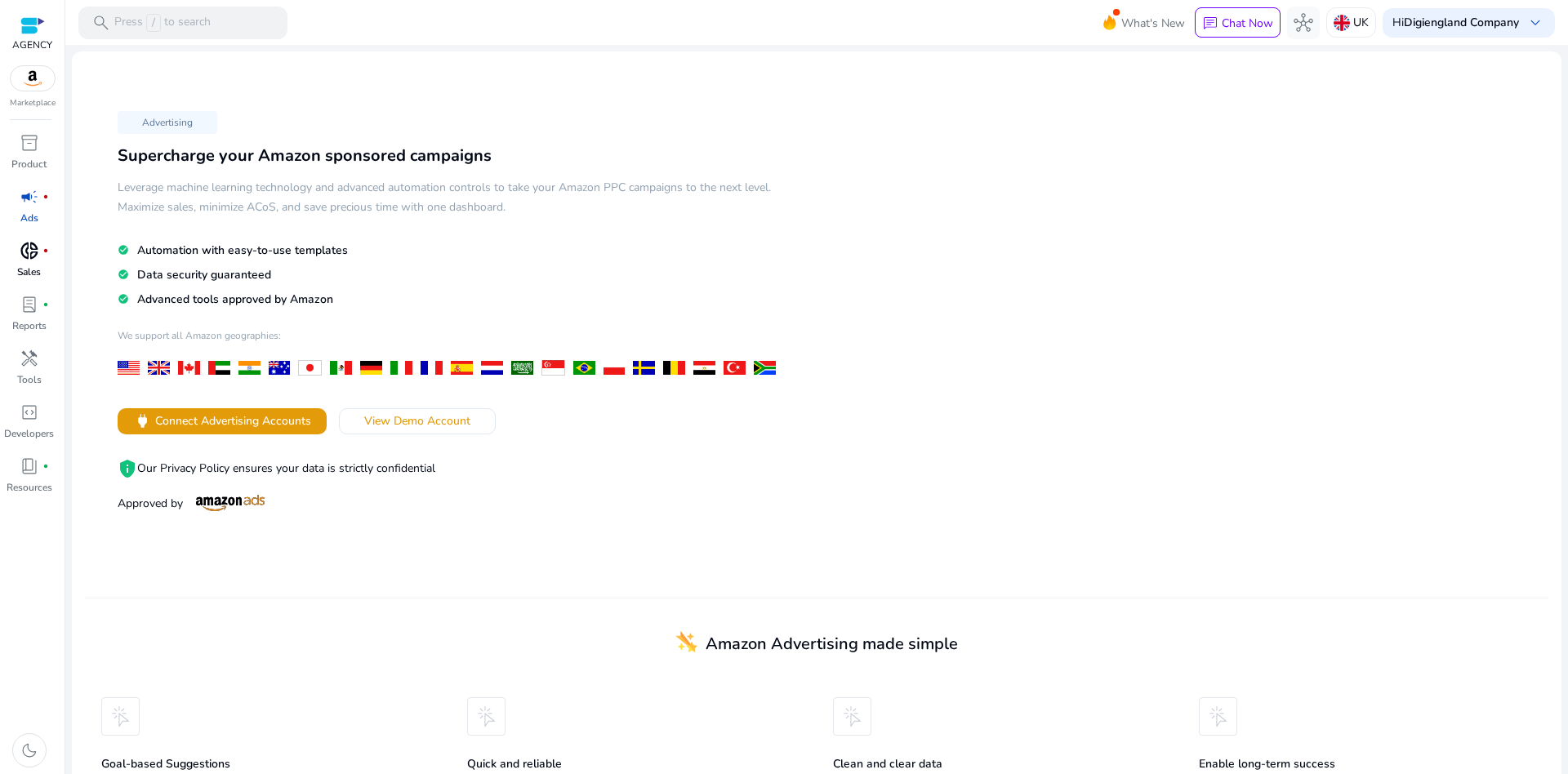 click on "Sales" at bounding box center (29, 272) 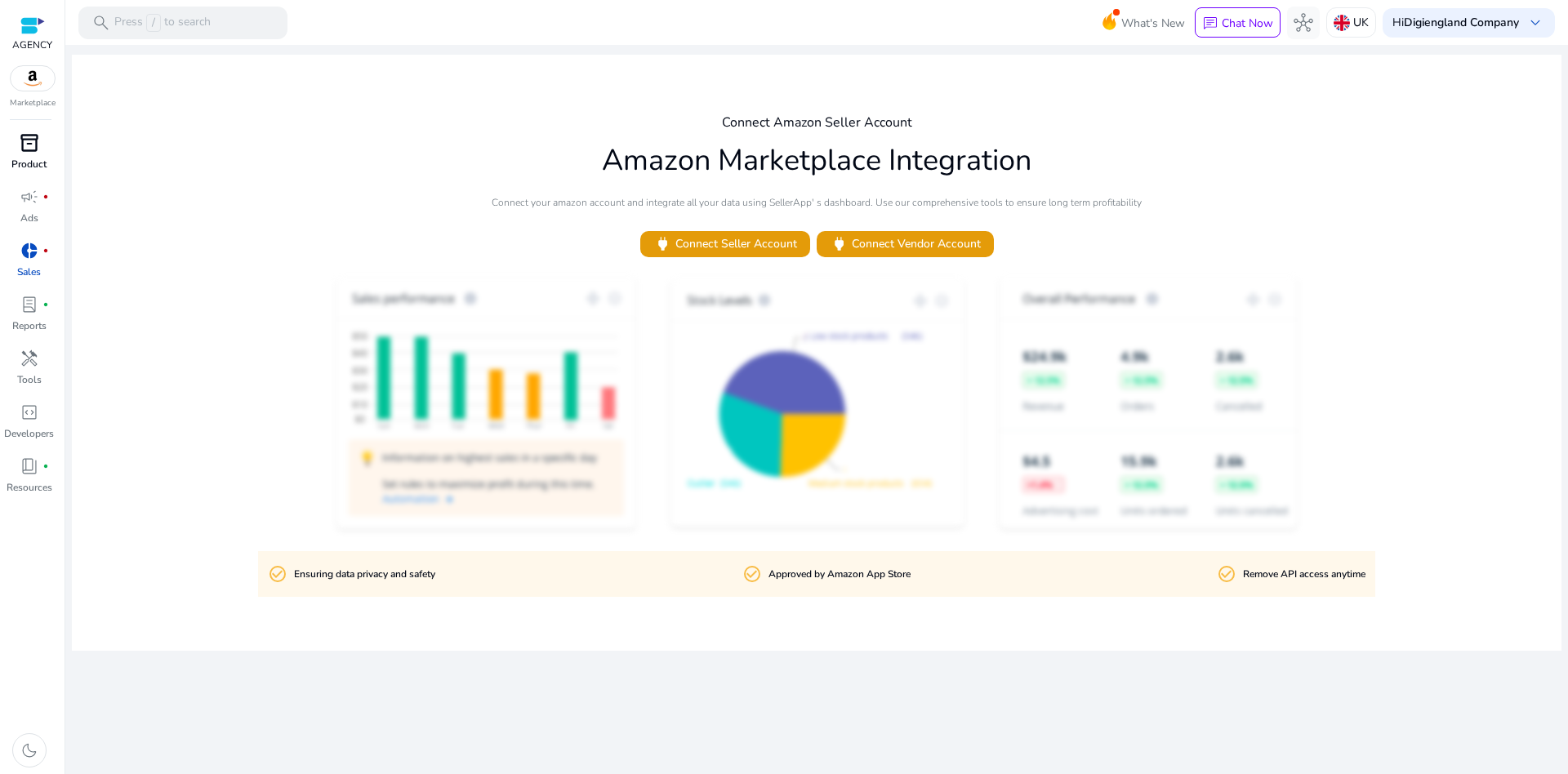 click on "inventory_2" at bounding box center (29, 143) 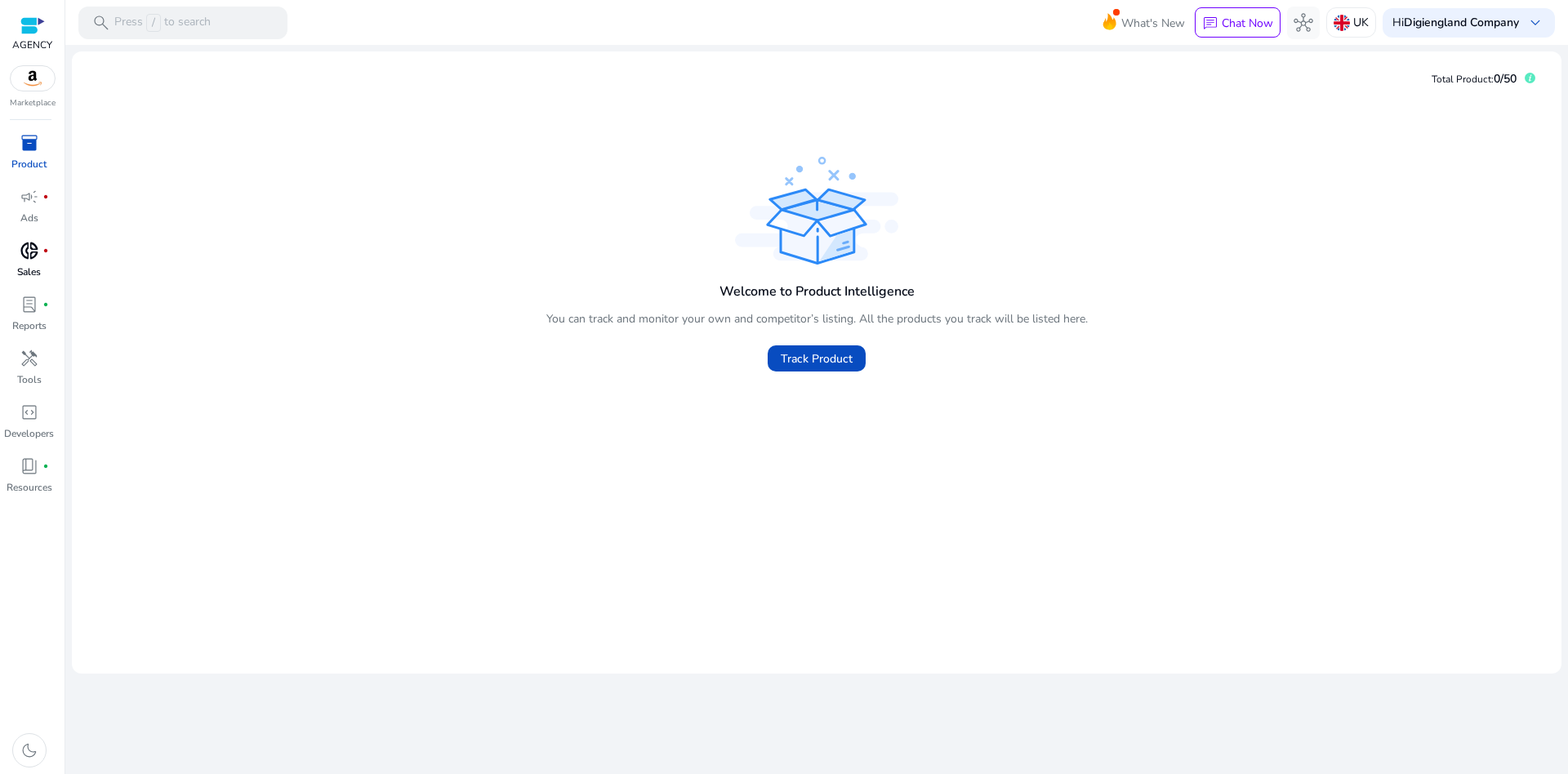 click on "Sales" at bounding box center (29, 272) 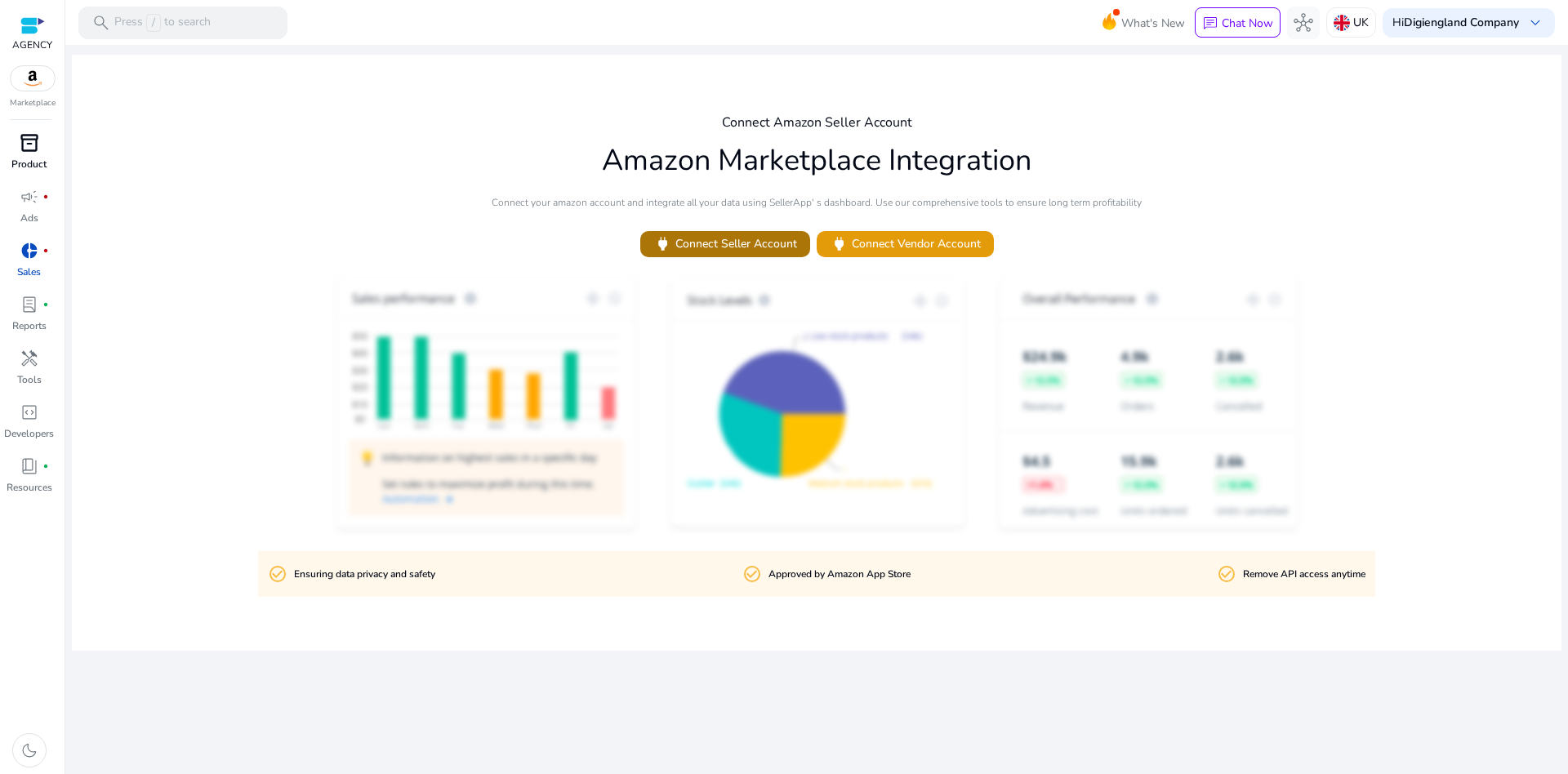 click on "power   Connect Seller Account" 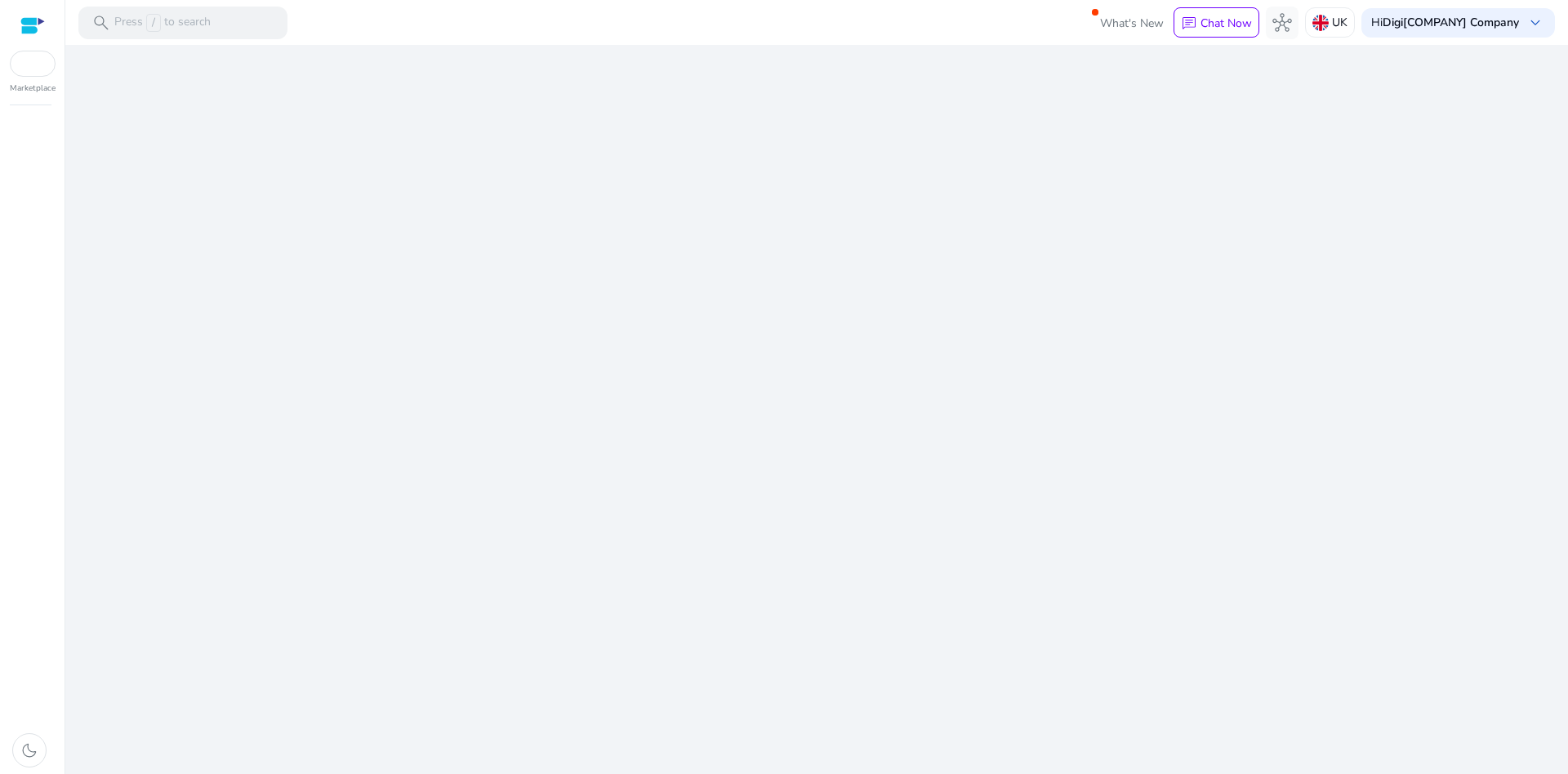 scroll, scrollTop: 0, scrollLeft: 0, axis: both 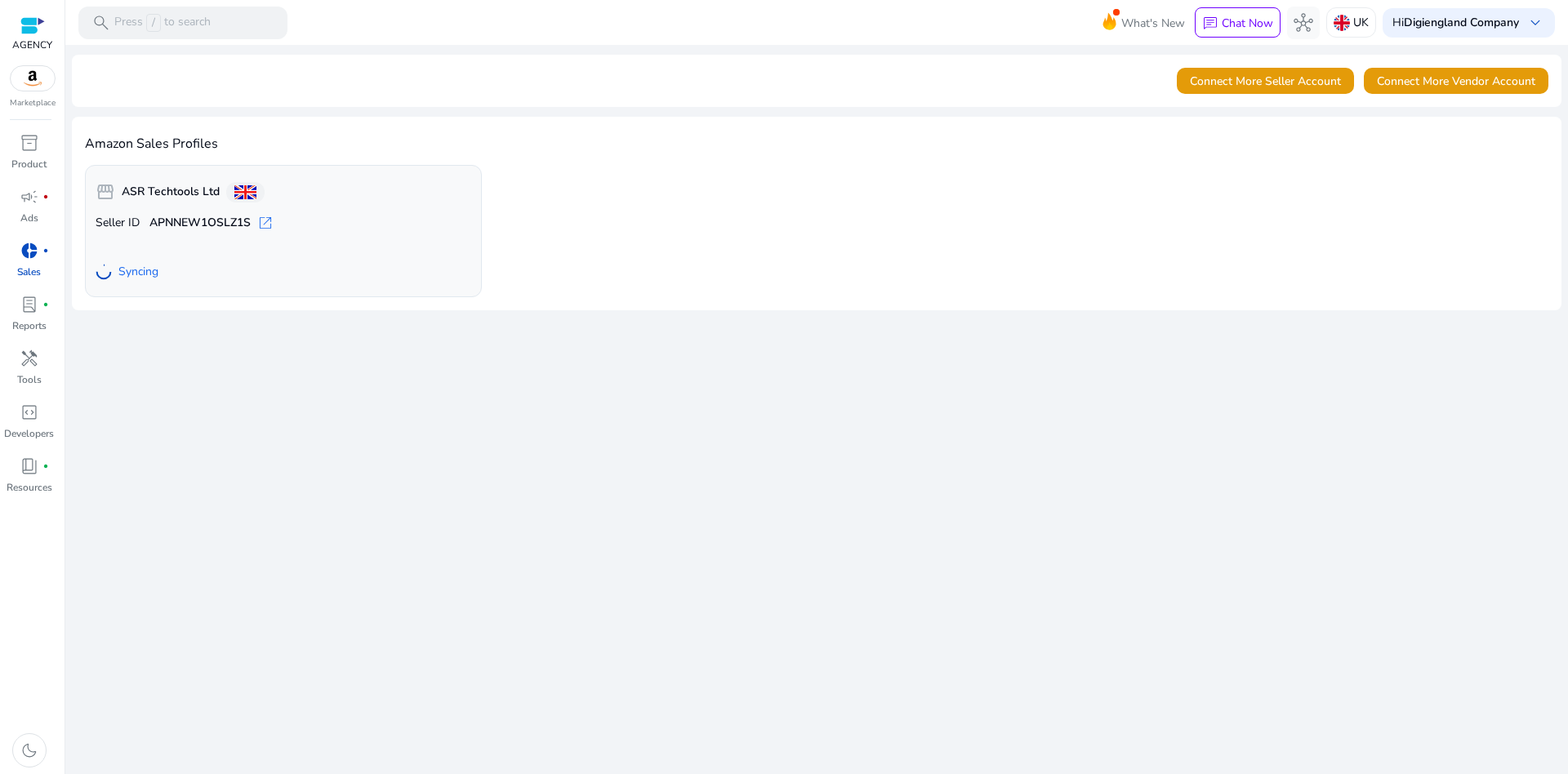 click on "Syncing" 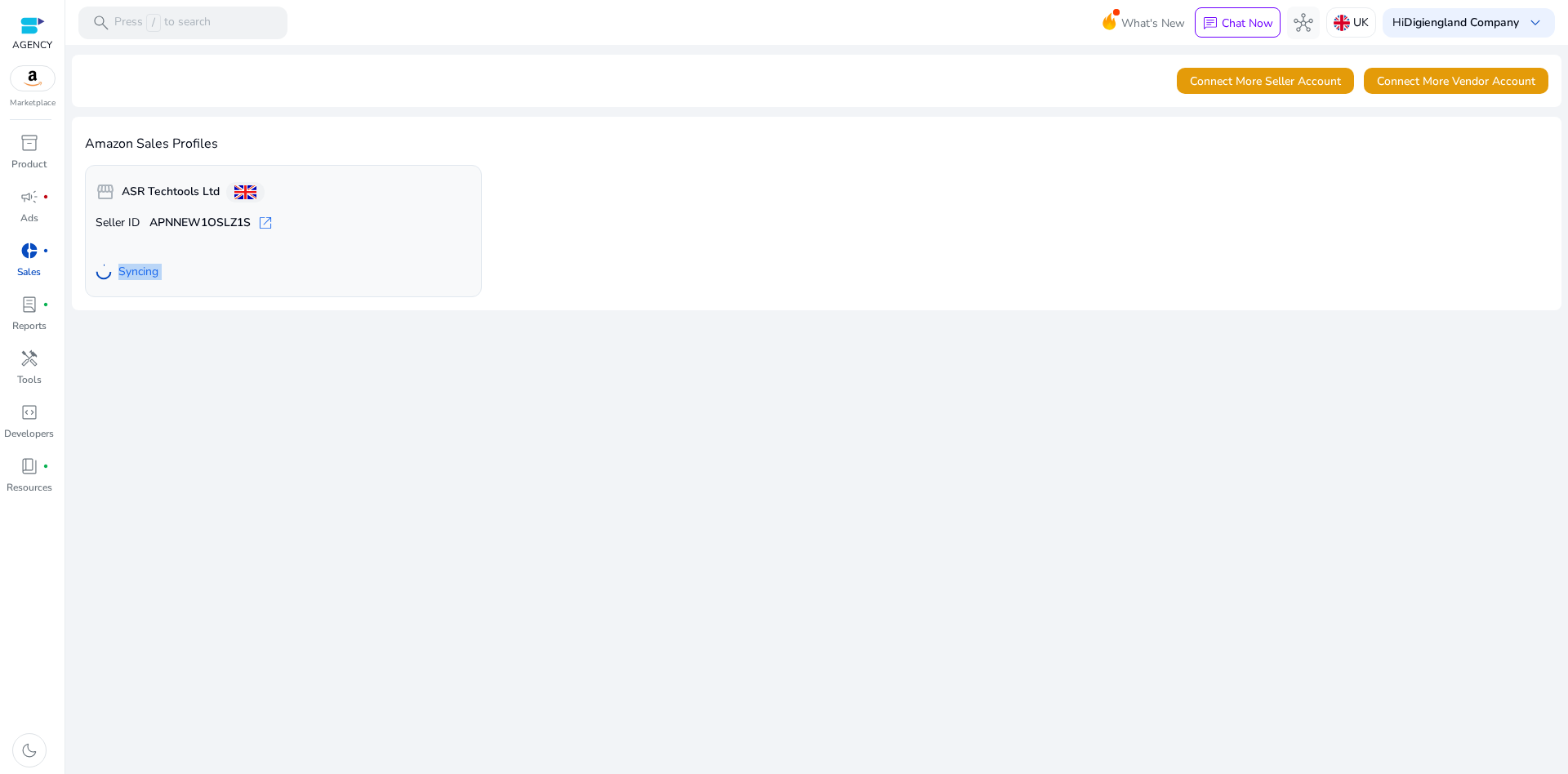 click on "Syncing" 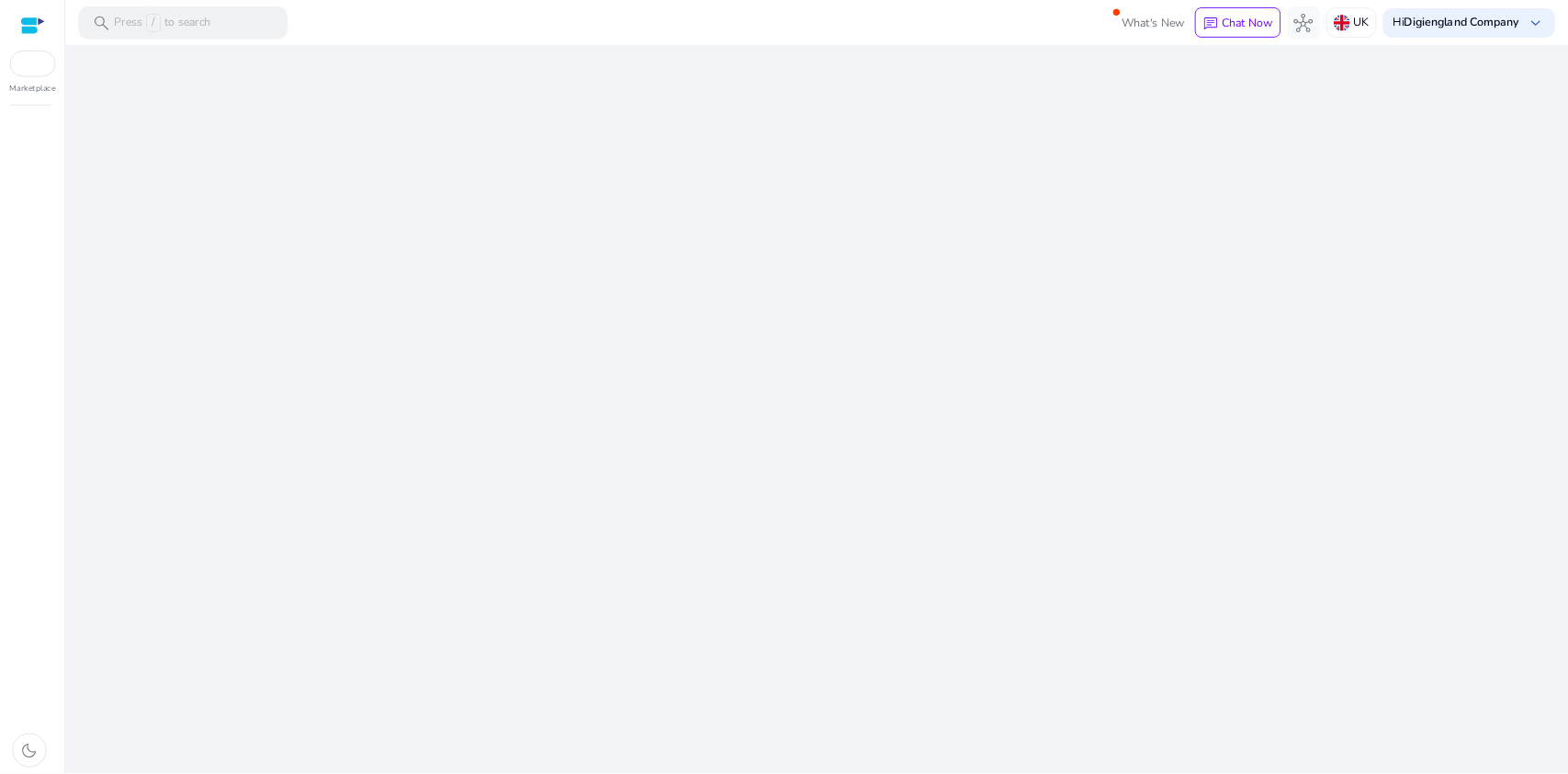 scroll, scrollTop: 0, scrollLeft: 0, axis: both 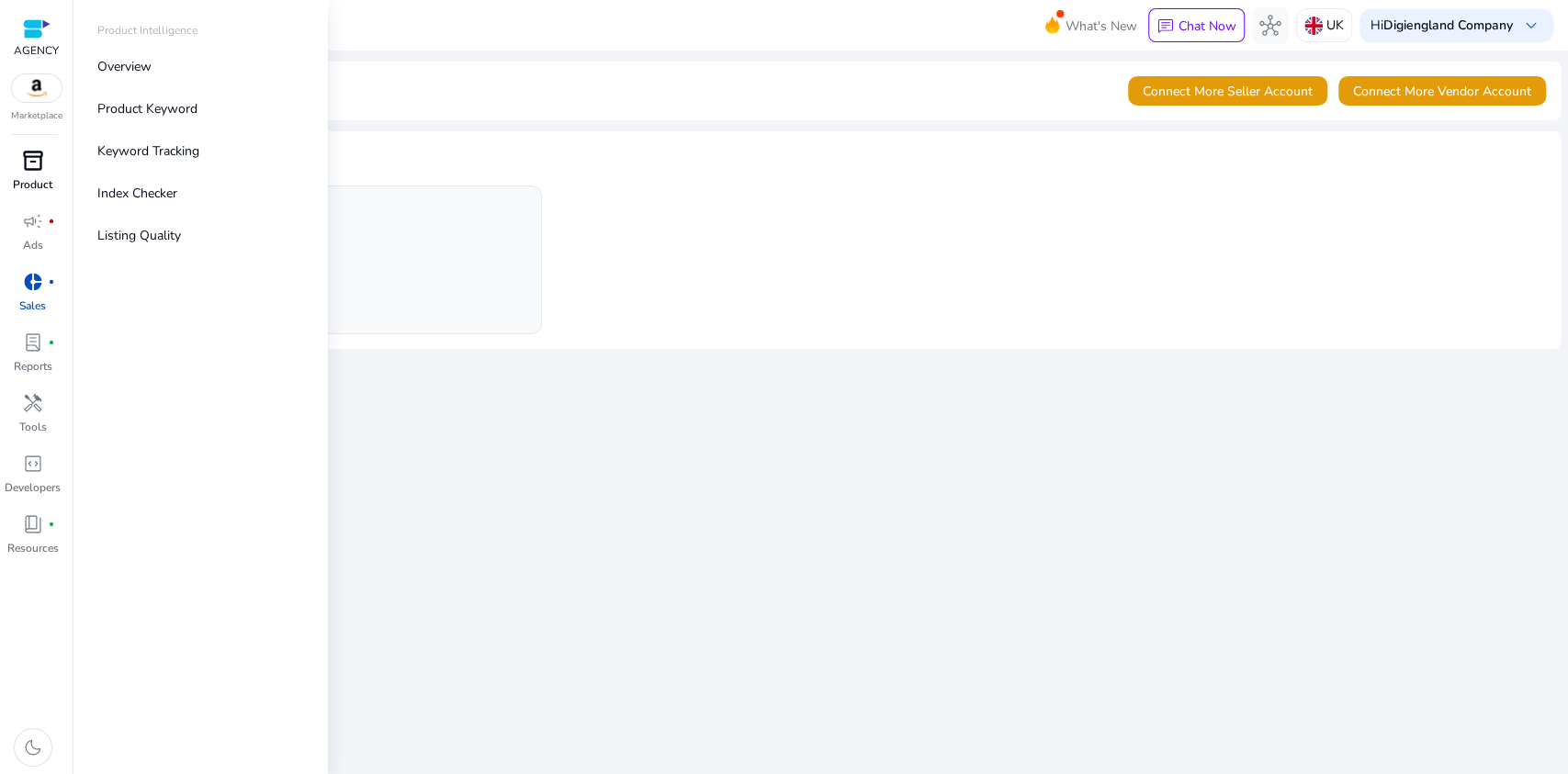 click on "Product" at bounding box center [32, 185] 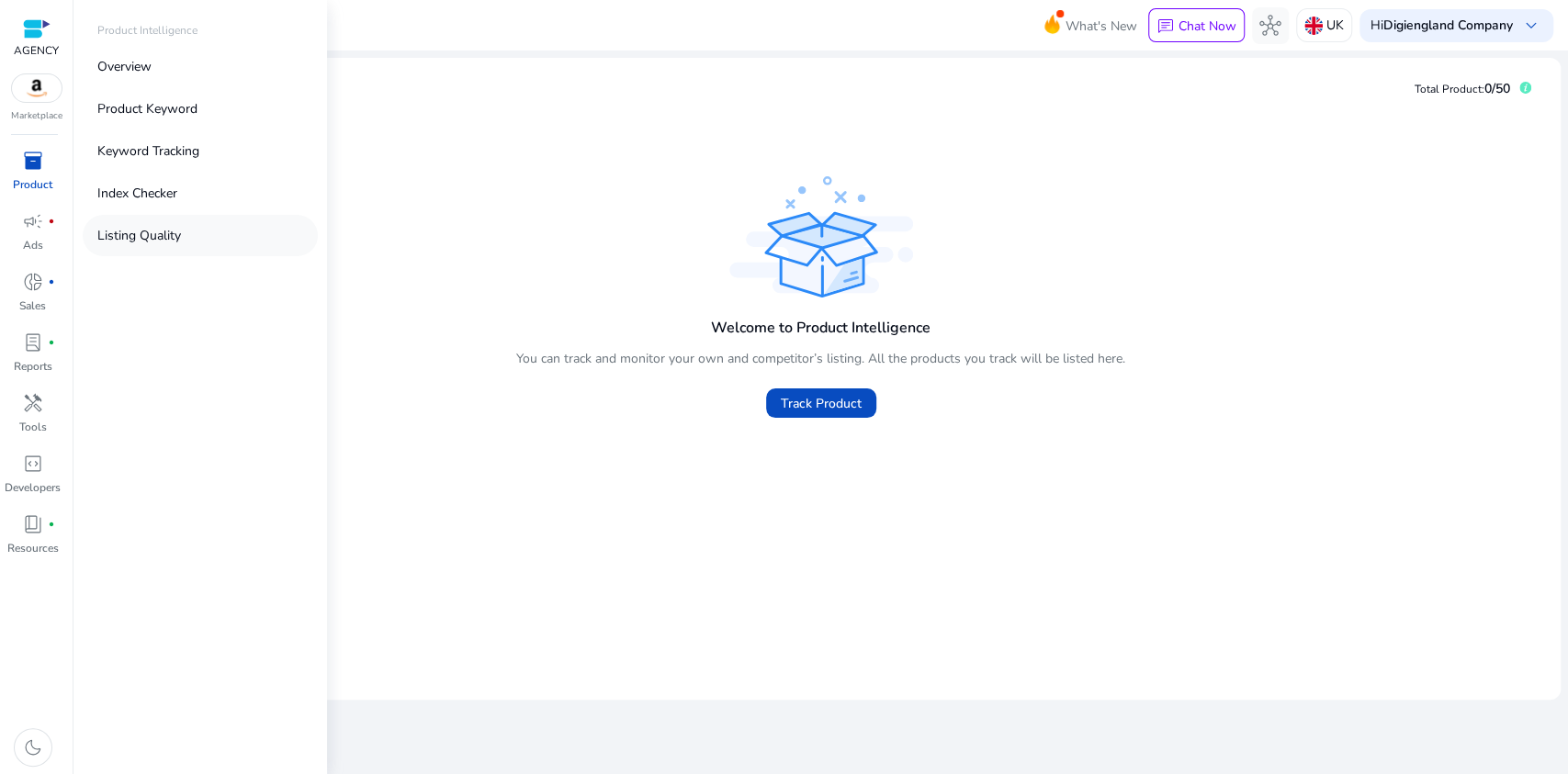 click on "Listing Quality" at bounding box center [139, 235] 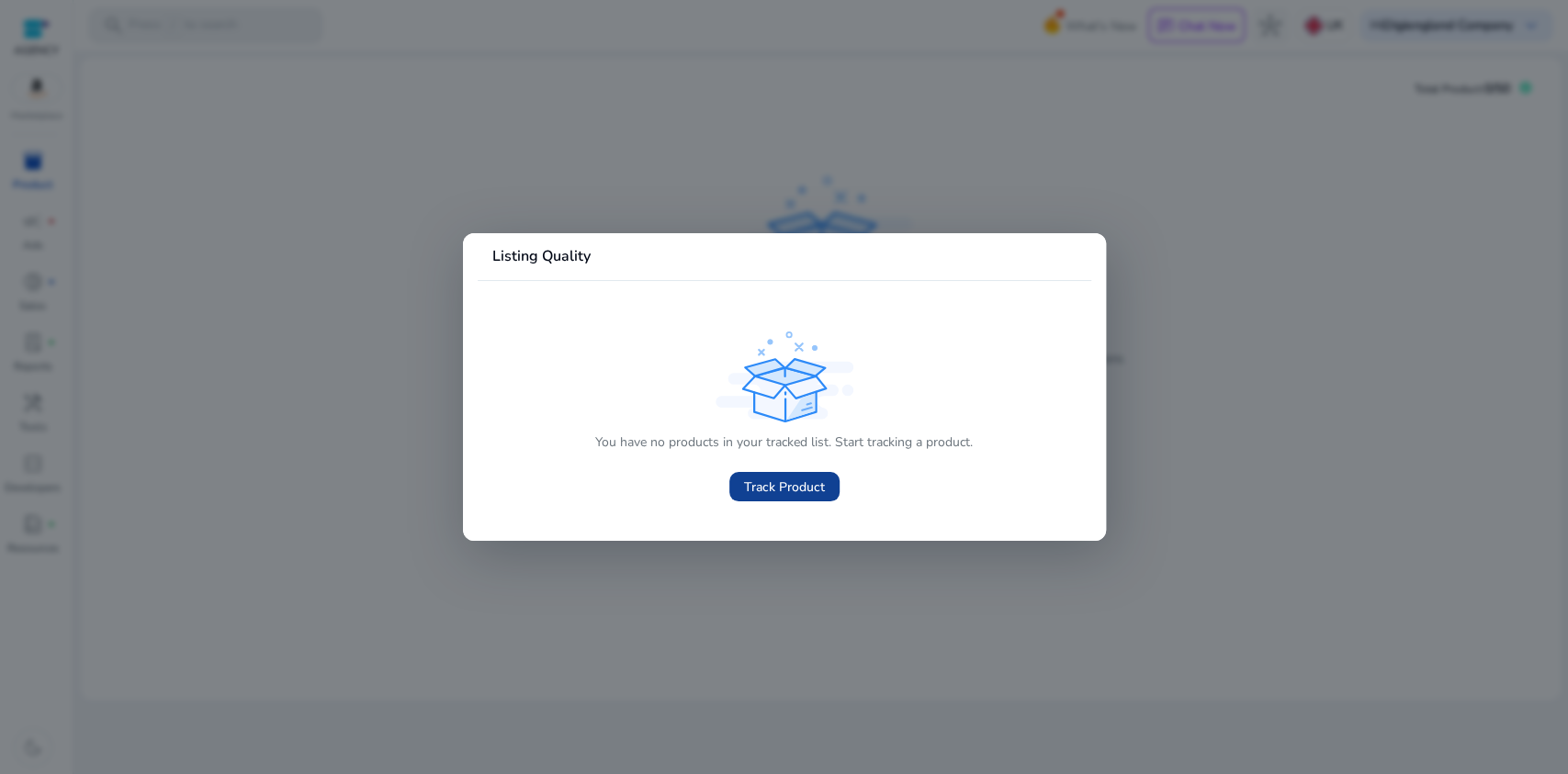 click on "Track Product" 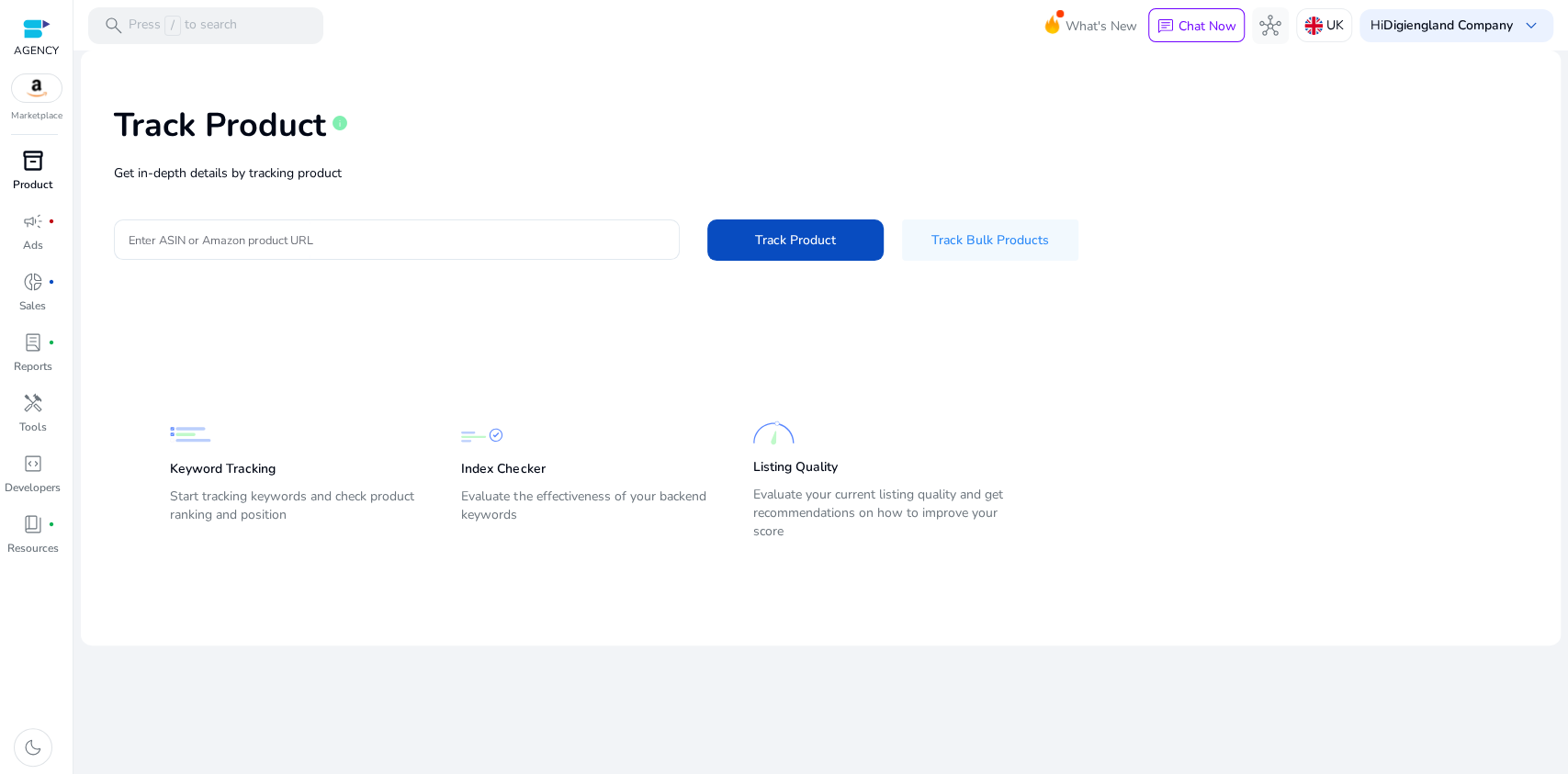 click on "inventory_2" at bounding box center (33, 161) 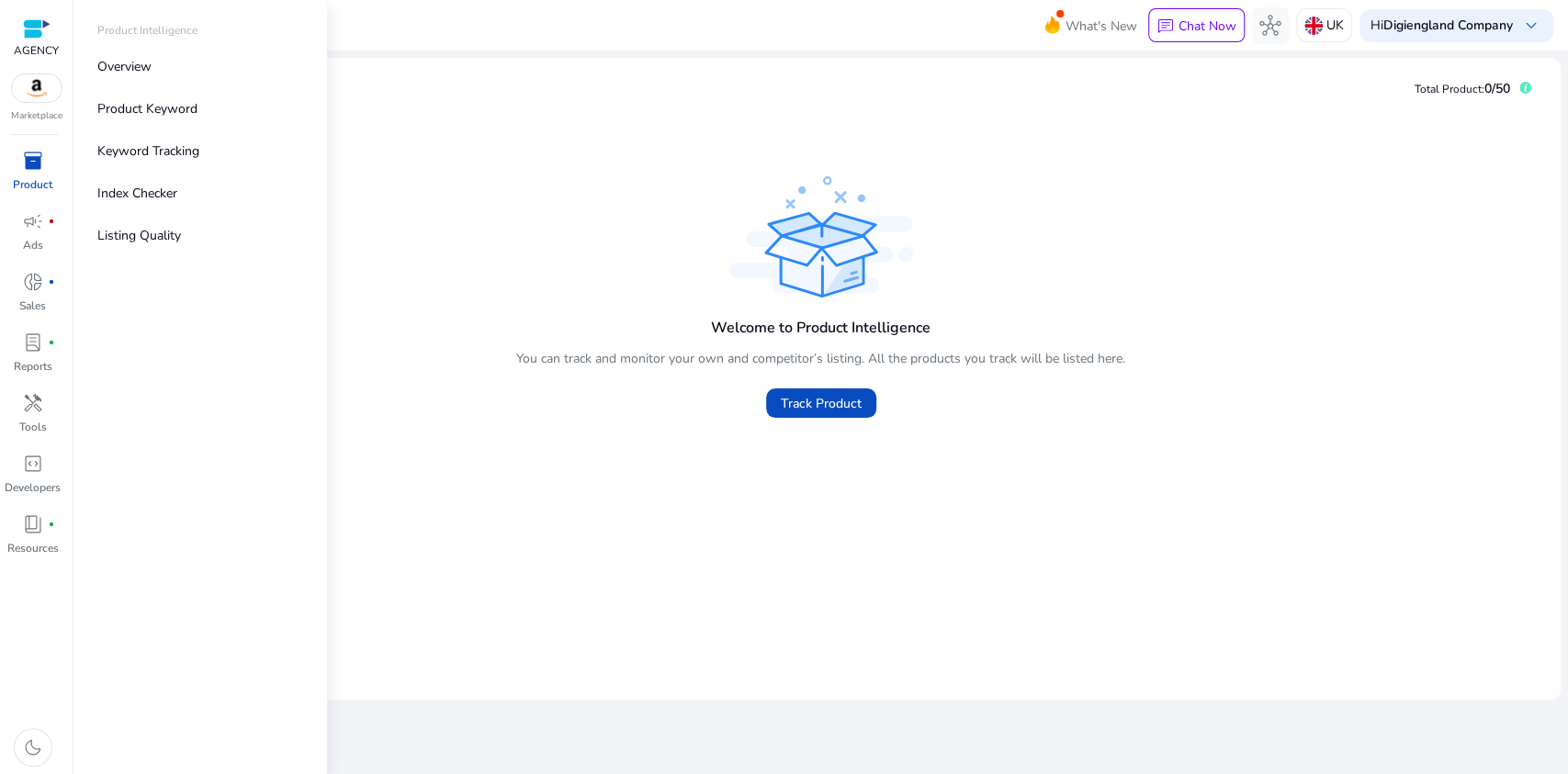 click on "AGENCY" at bounding box center (36, 50) 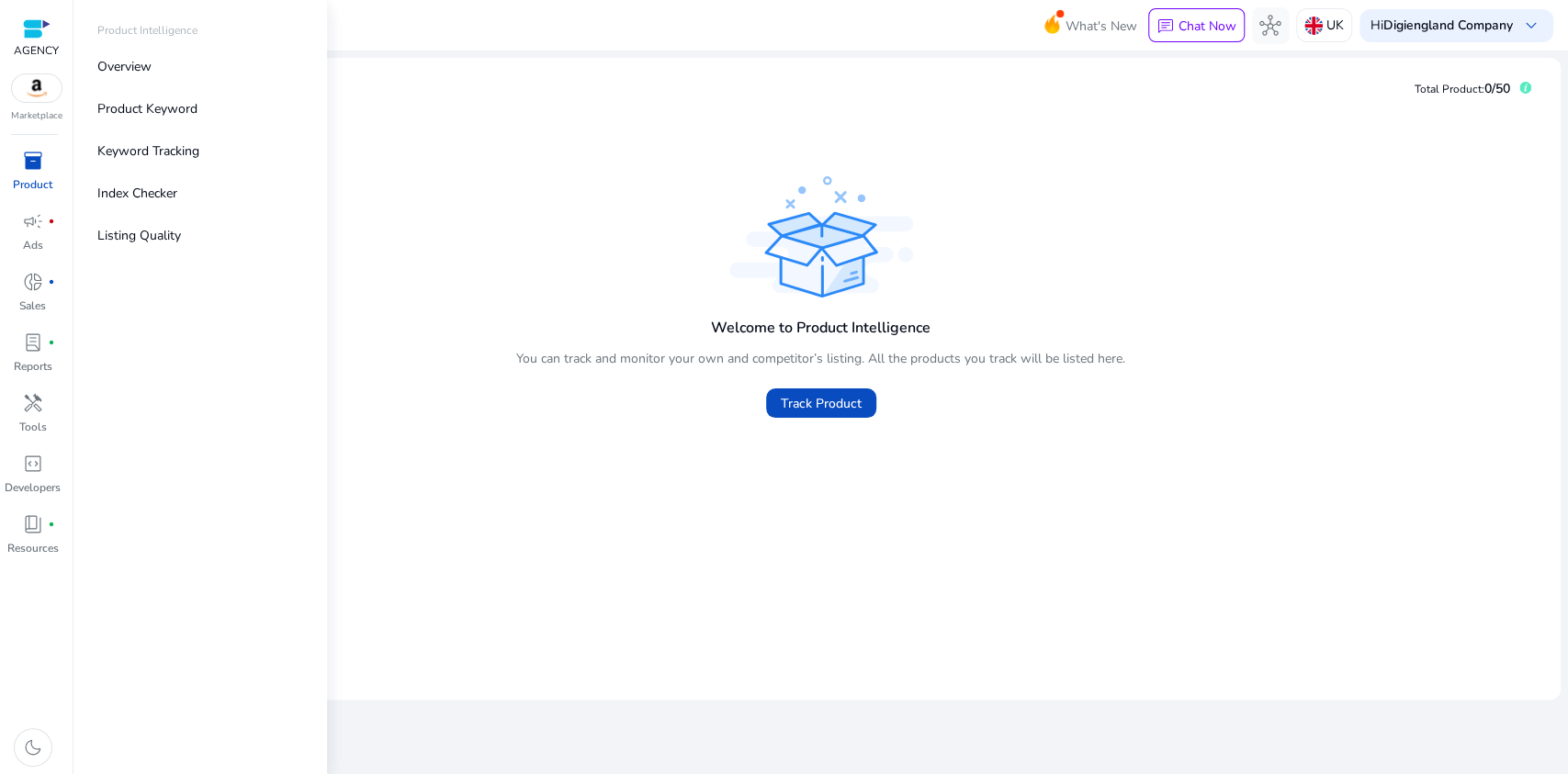 click at bounding box center (37, 28) 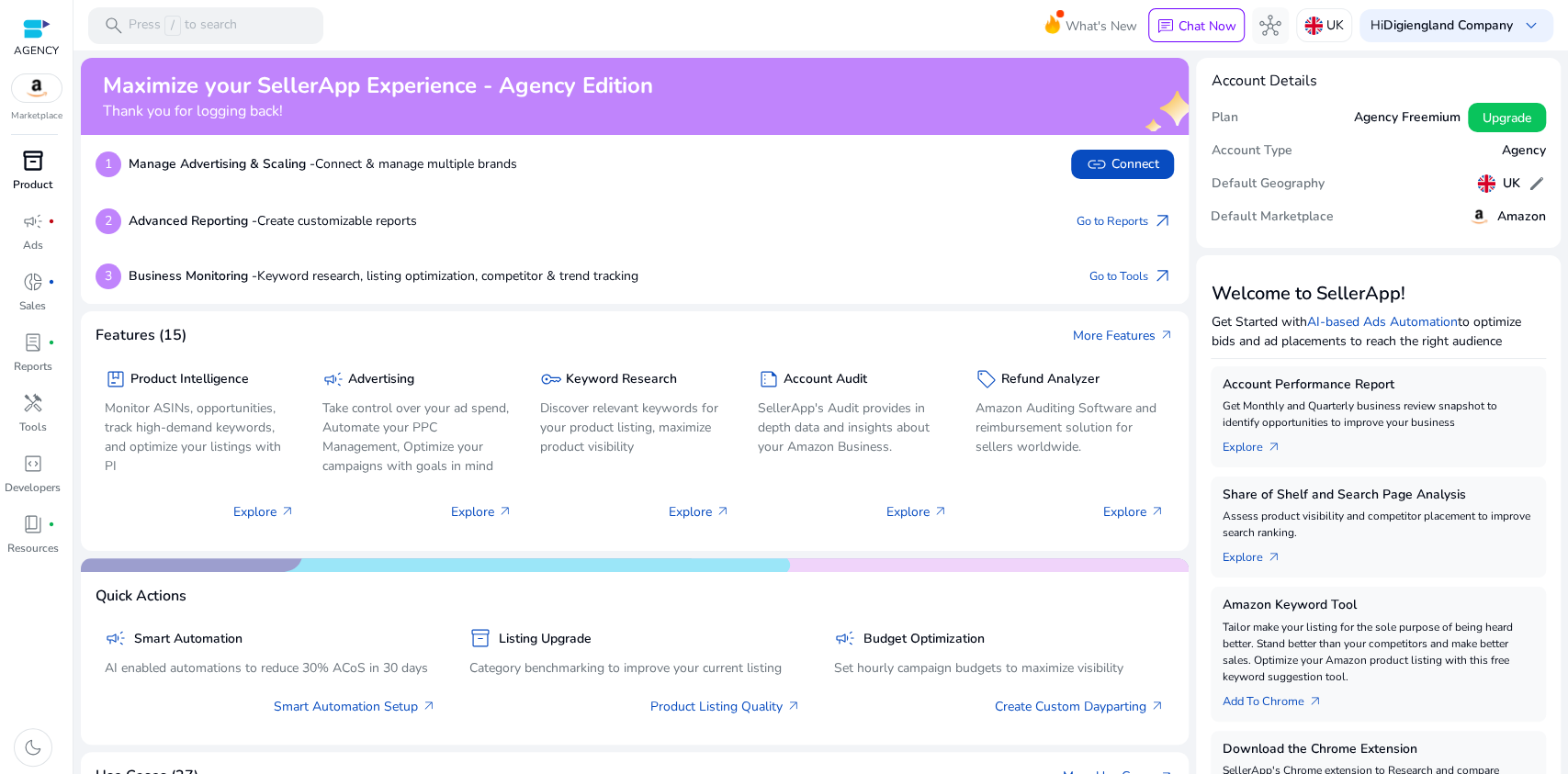 click on "inventory_2" at bounding box center (33, 161) 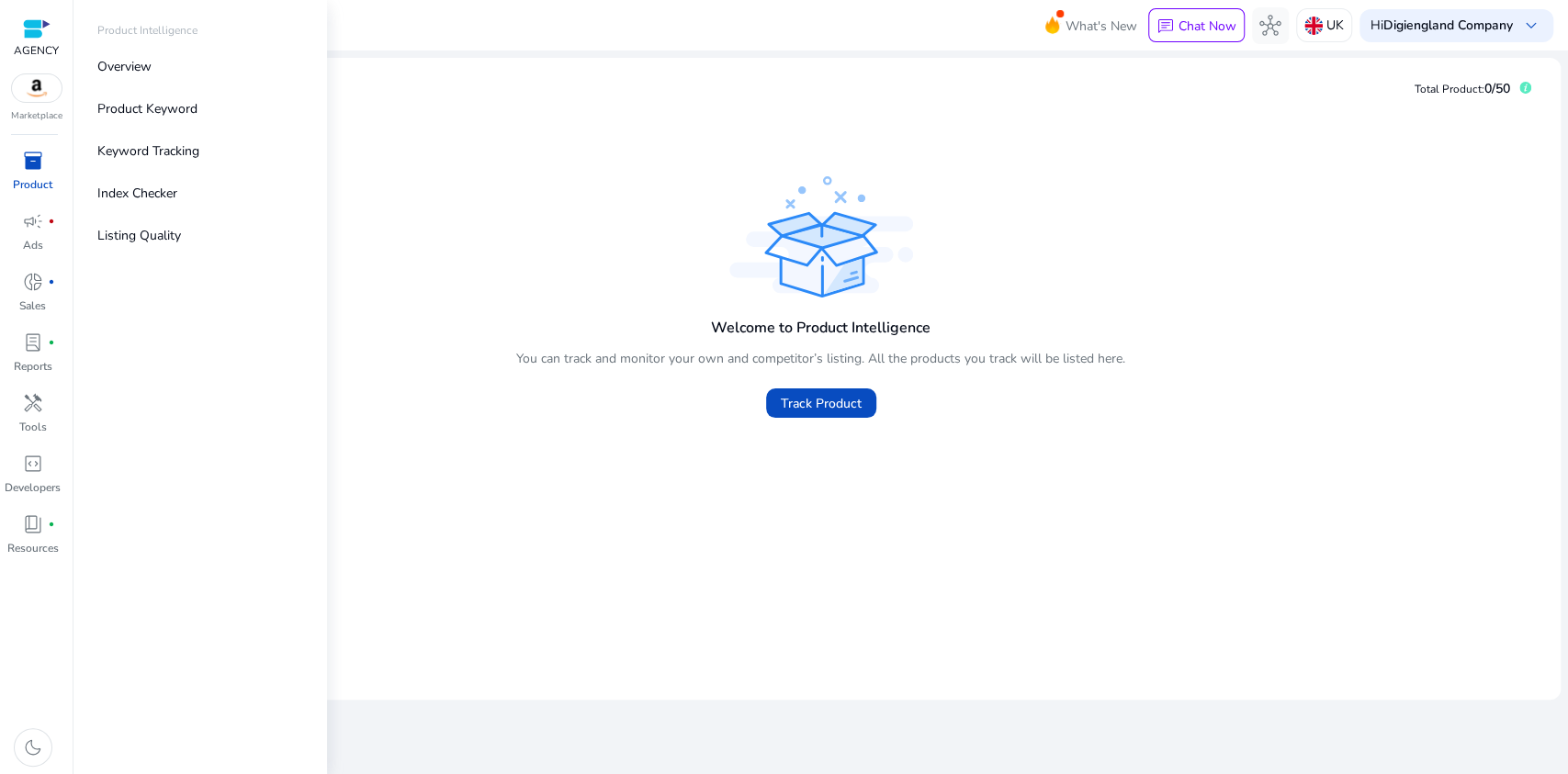 click at bounding box center [37, 88] 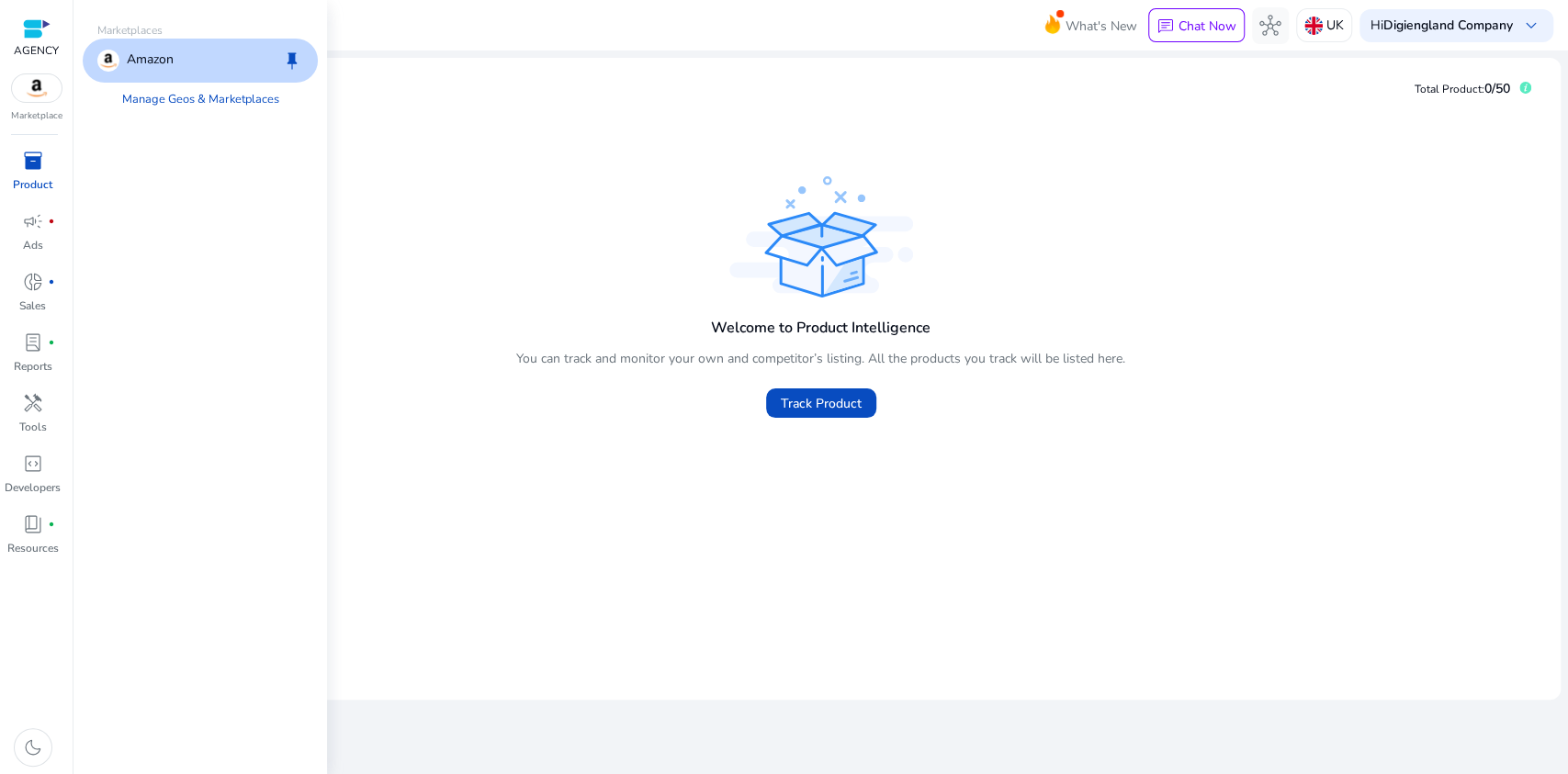 click at bounding box center [36, 28] 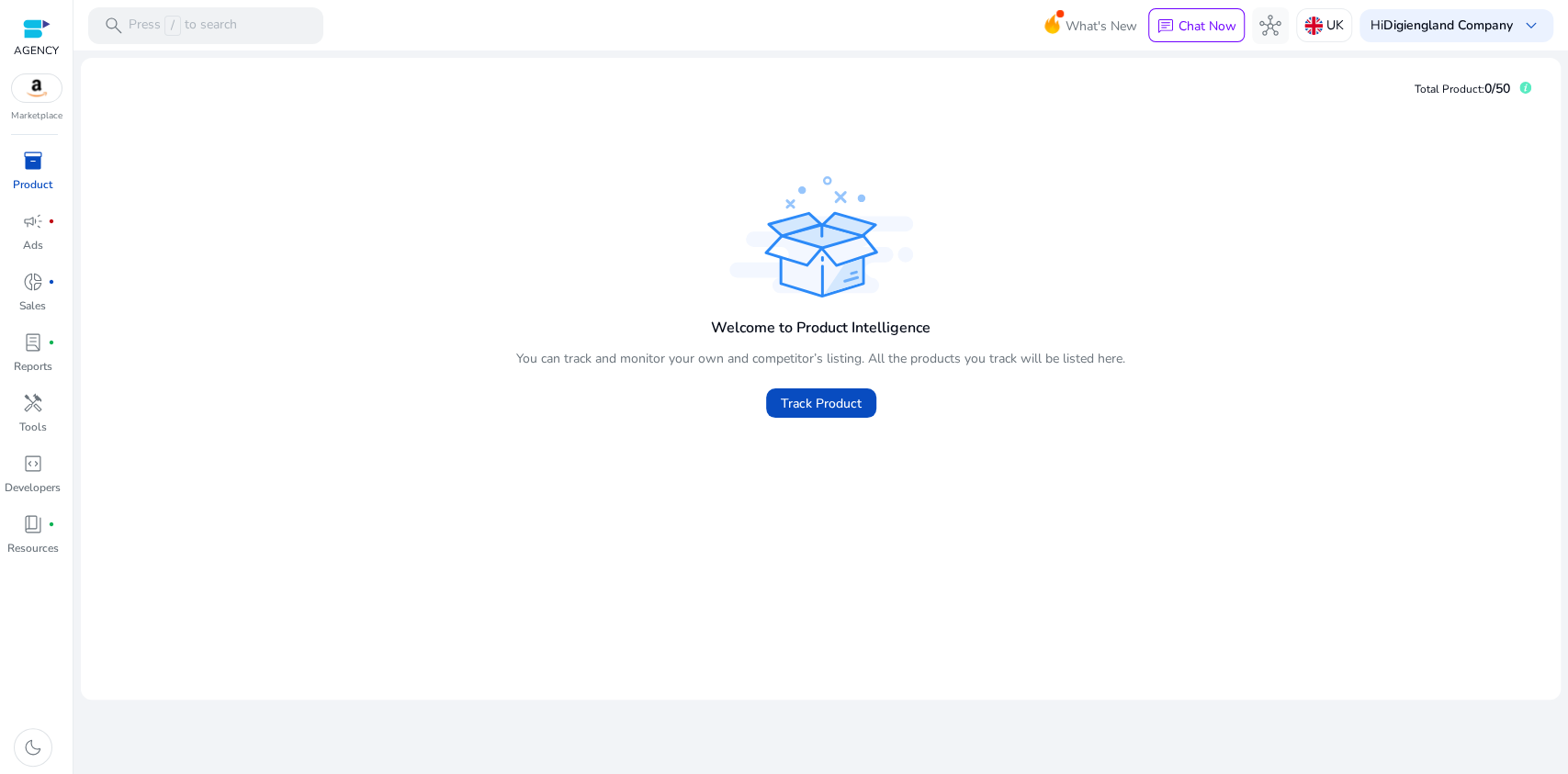 click at bounding box center [37, 28] 